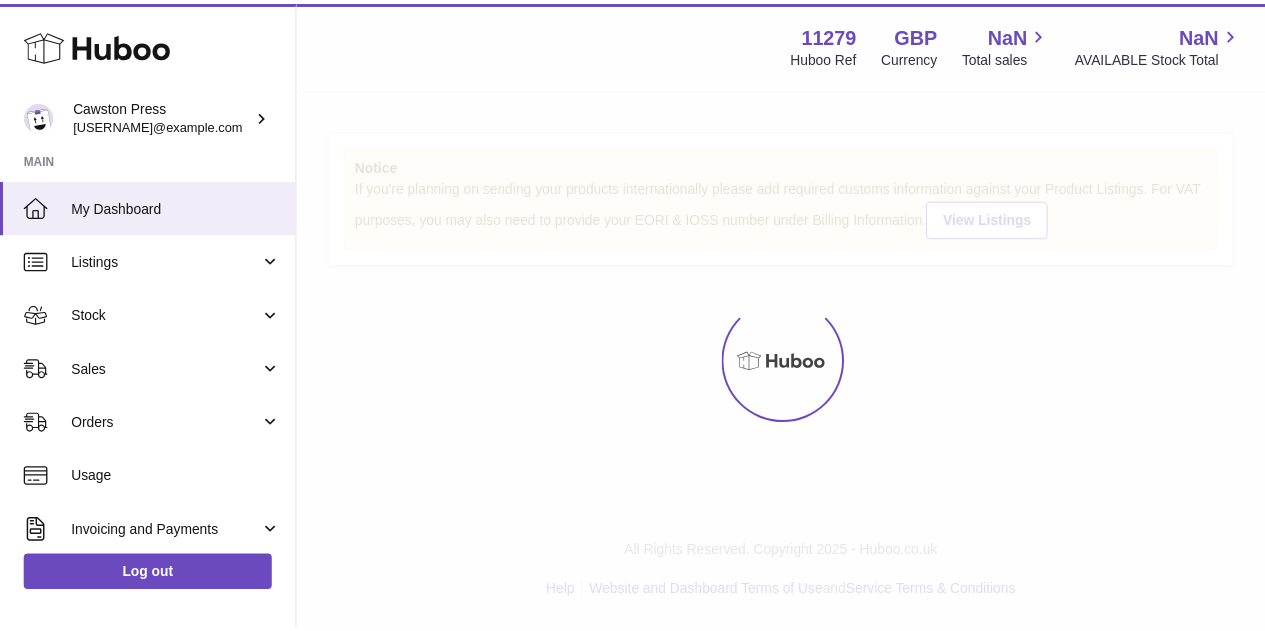 scroll, scrollTop: 0, scrollLeft: 0, axis: both 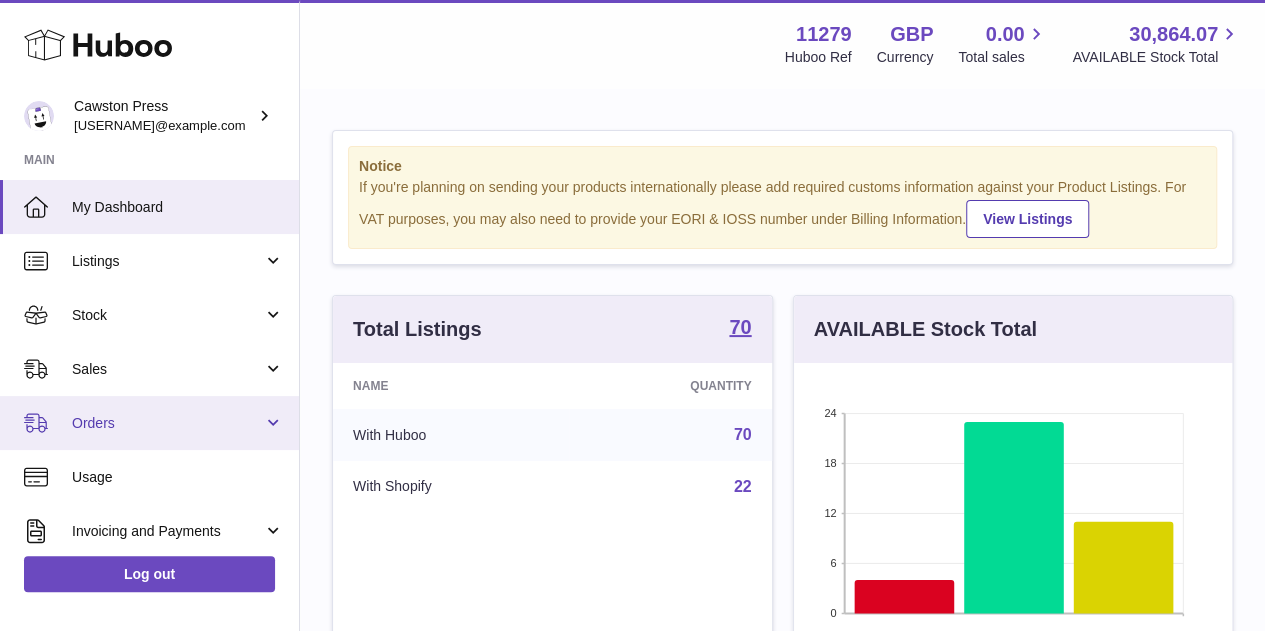 click on "Orders" at bounding box center [149, 423] 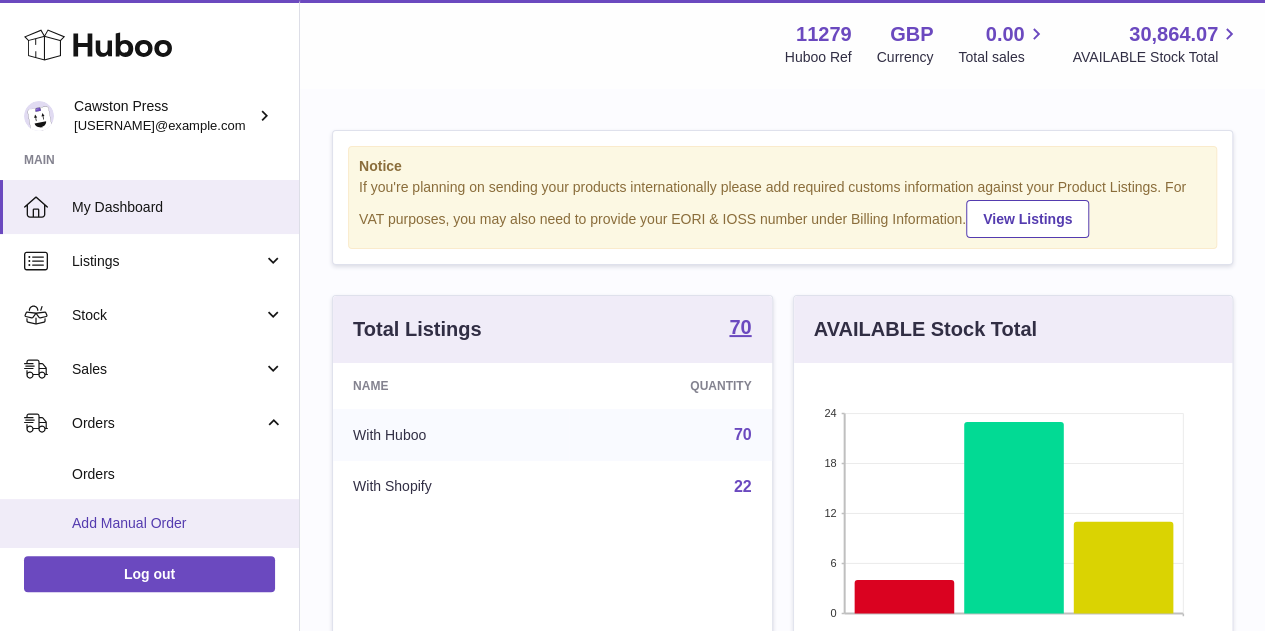 click on "Add Manual Order" at bounding box center [178, 523] 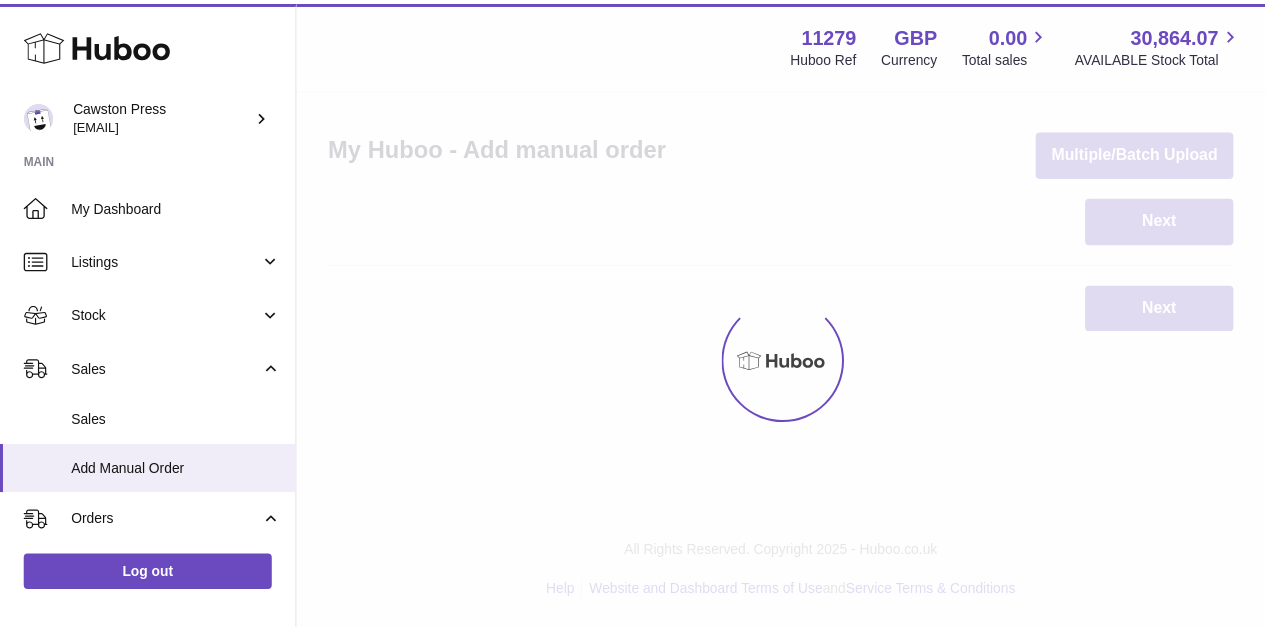 scroll, scrollTop: 0, scrollLeft: 0, axis: both 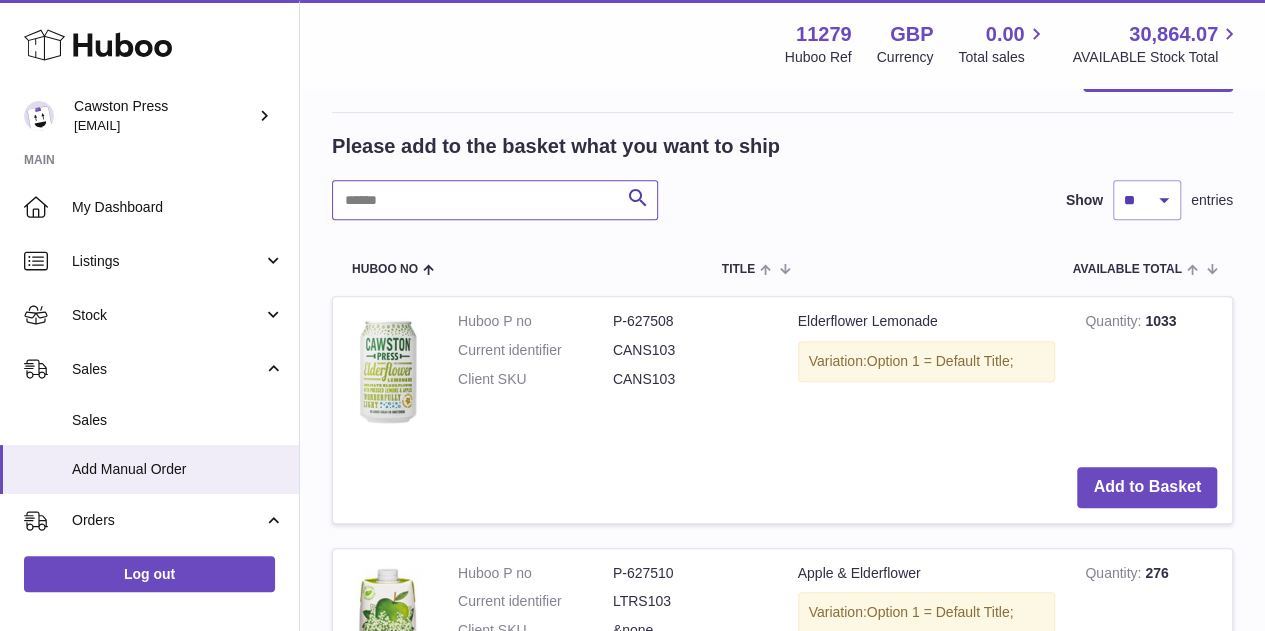click at bounding box center [495, 200] 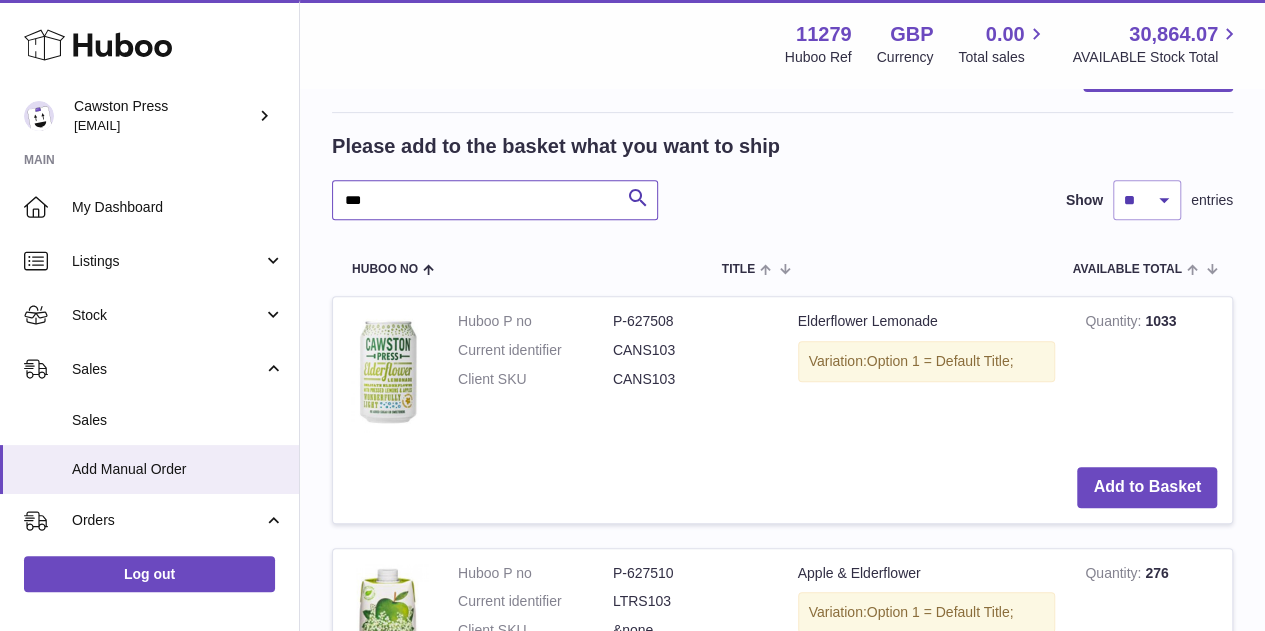 type on "***" 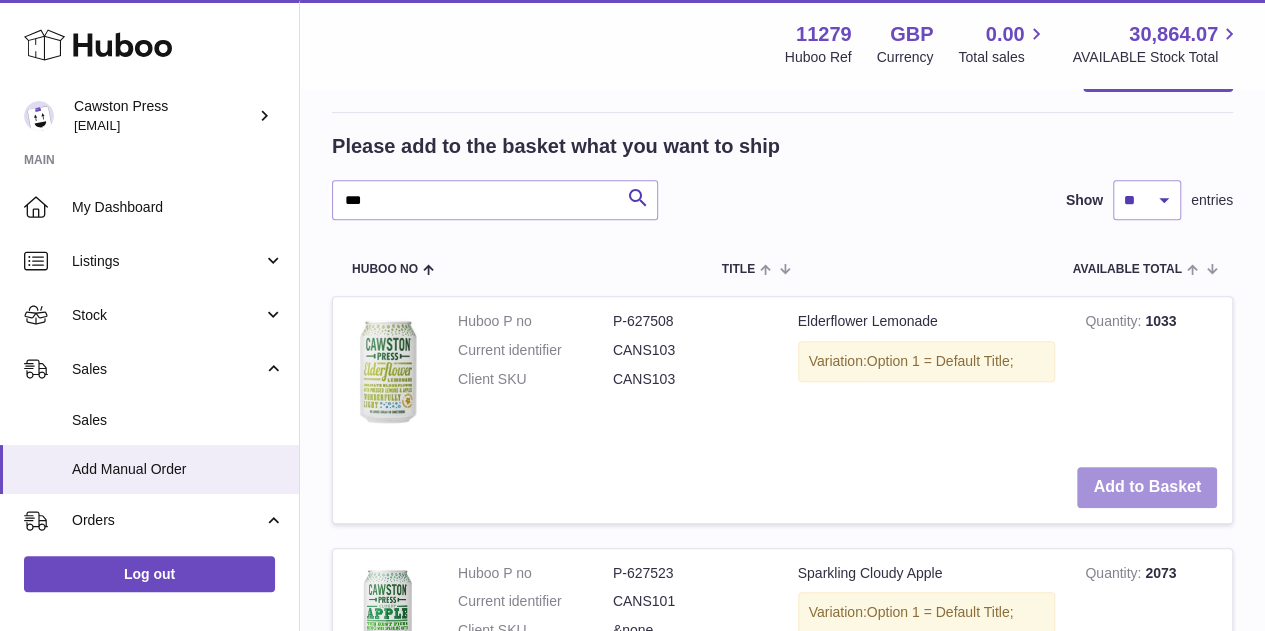 click on "Add to Basket" at bounding box center (1147, 487) 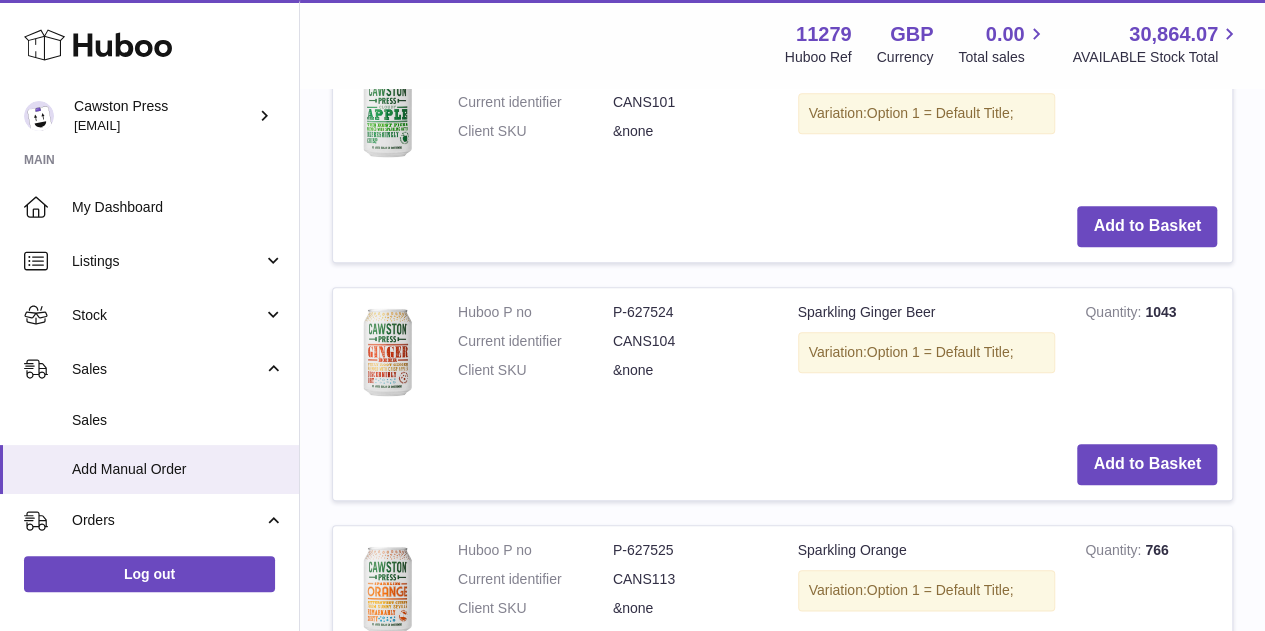 scroll, scrollTop: 830, scrollLeft: 0, axis: vertical 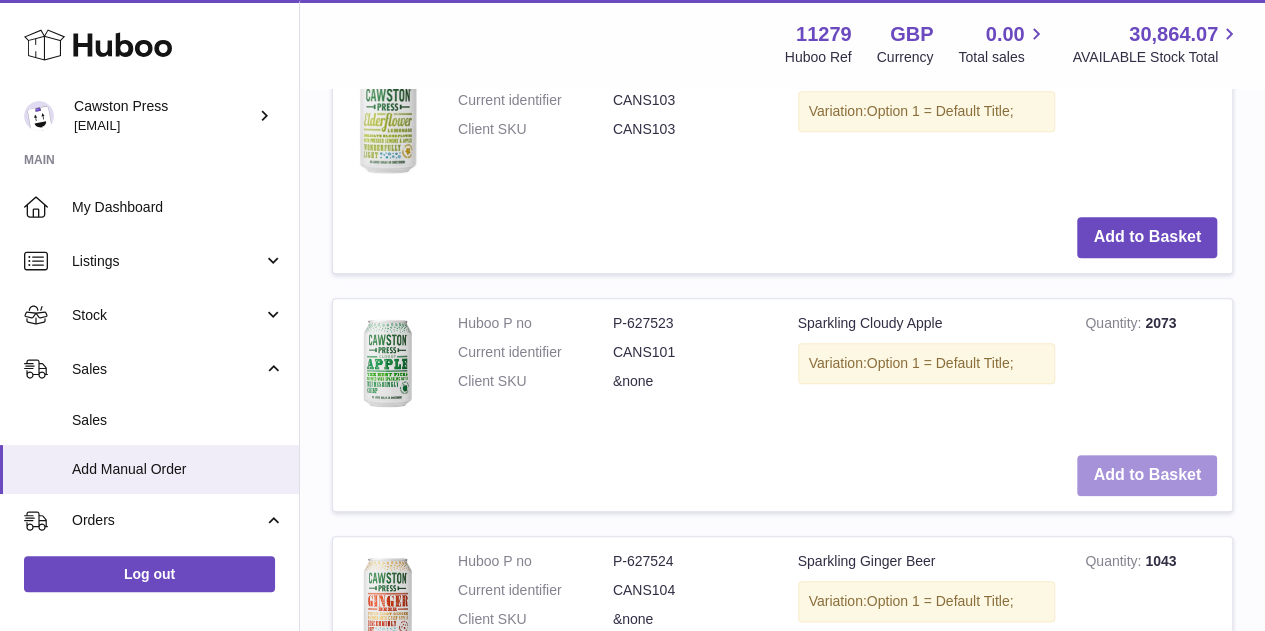 click on "Add to Basket" at bounding box center [1147, 475] 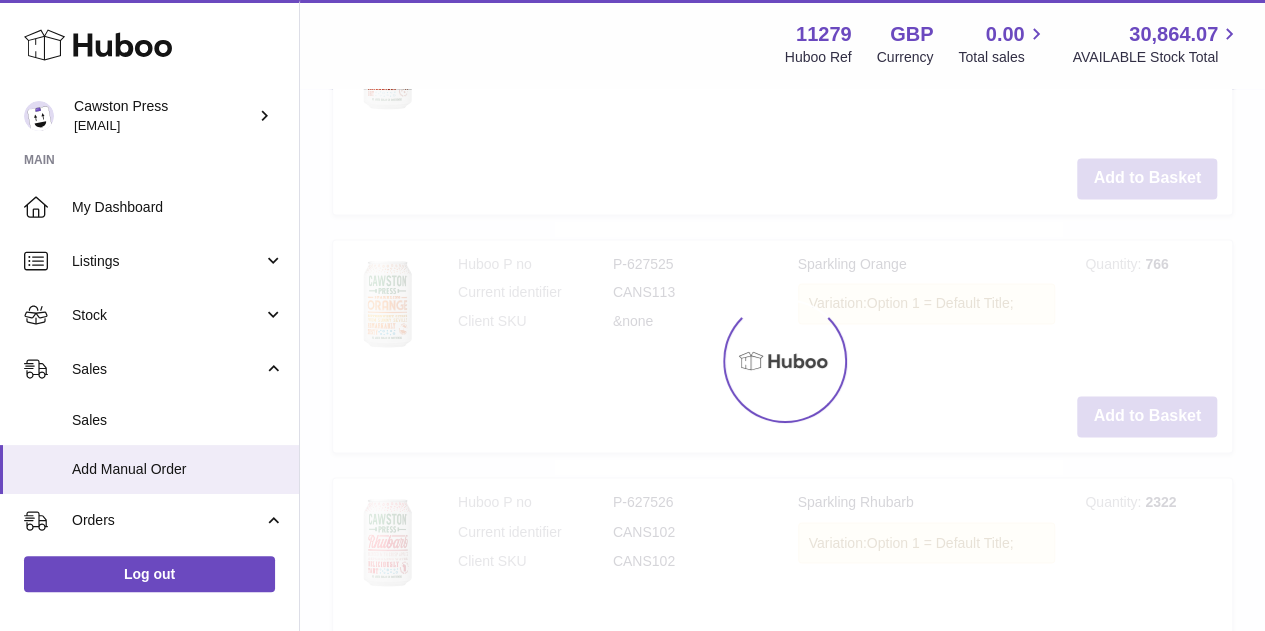 scroll, scrollTop: 1368, scrollLeft: 0, axis: vertical 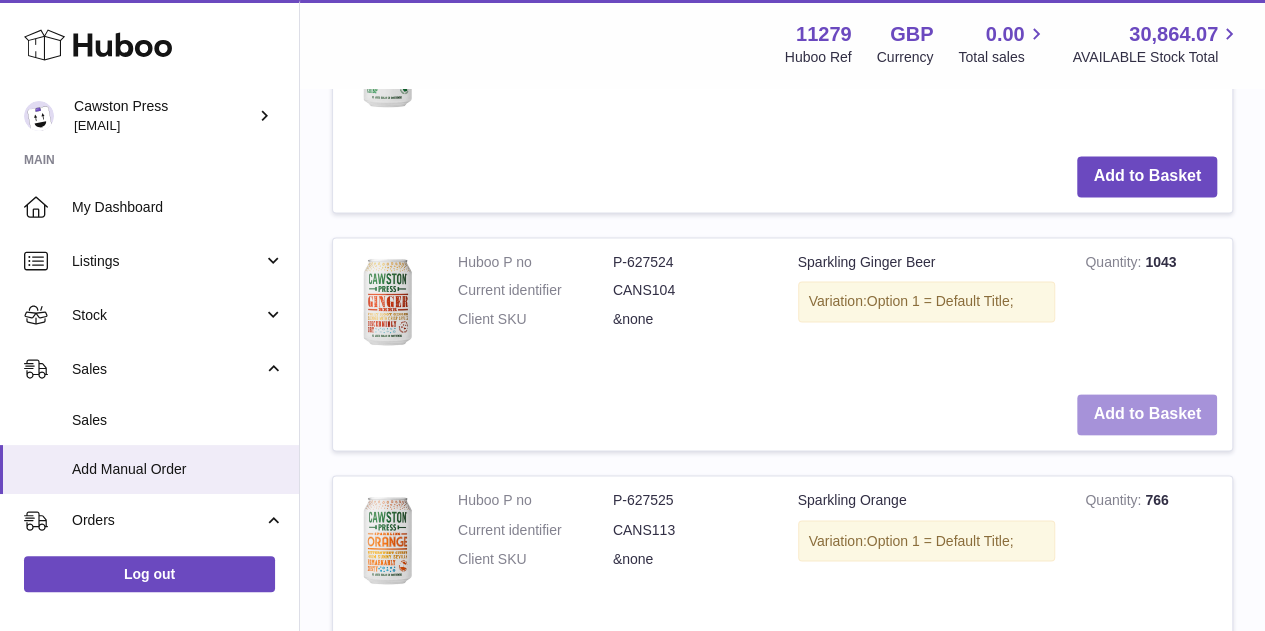 click on "Add to Basket" at bounding box center (1147, 414) 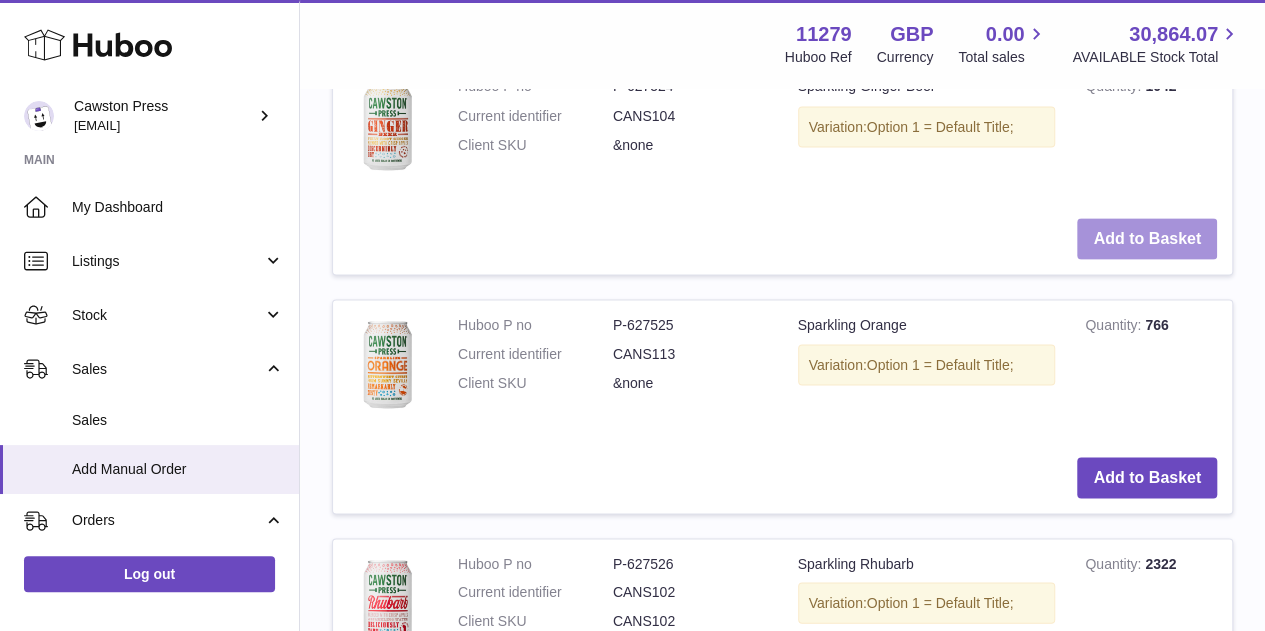 scroll, scrollTop: 1786, scrollLeft: 0, axis: vertical 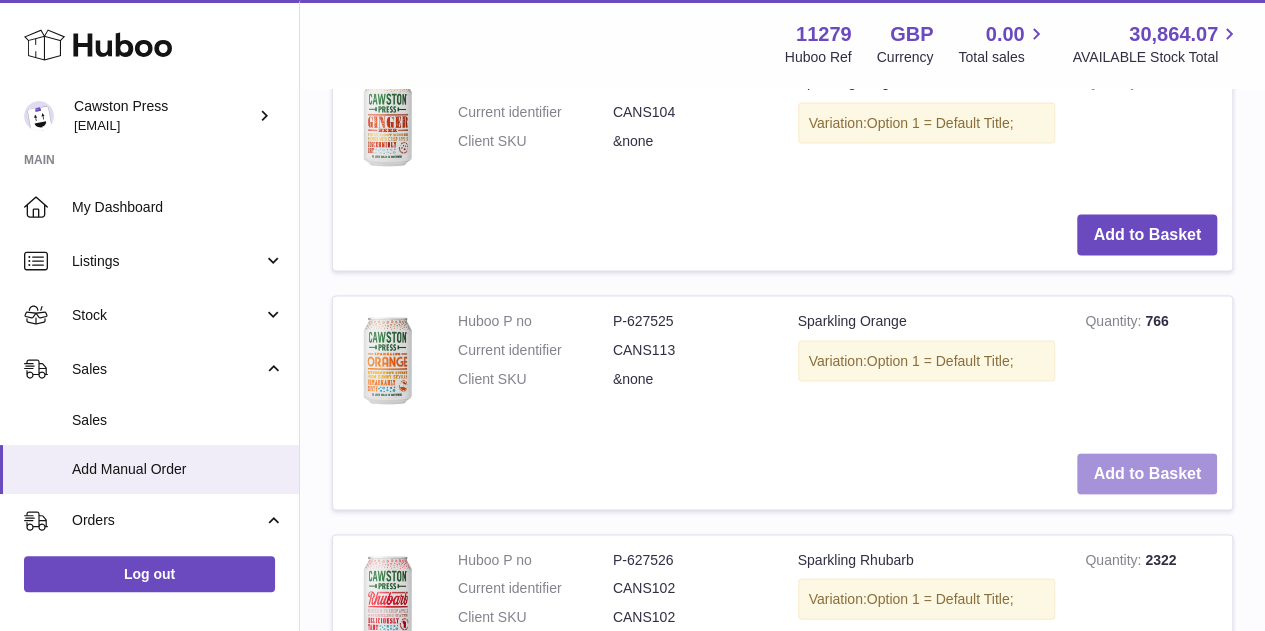 click on "Add to Basket" at bounding box center (1147, 473) 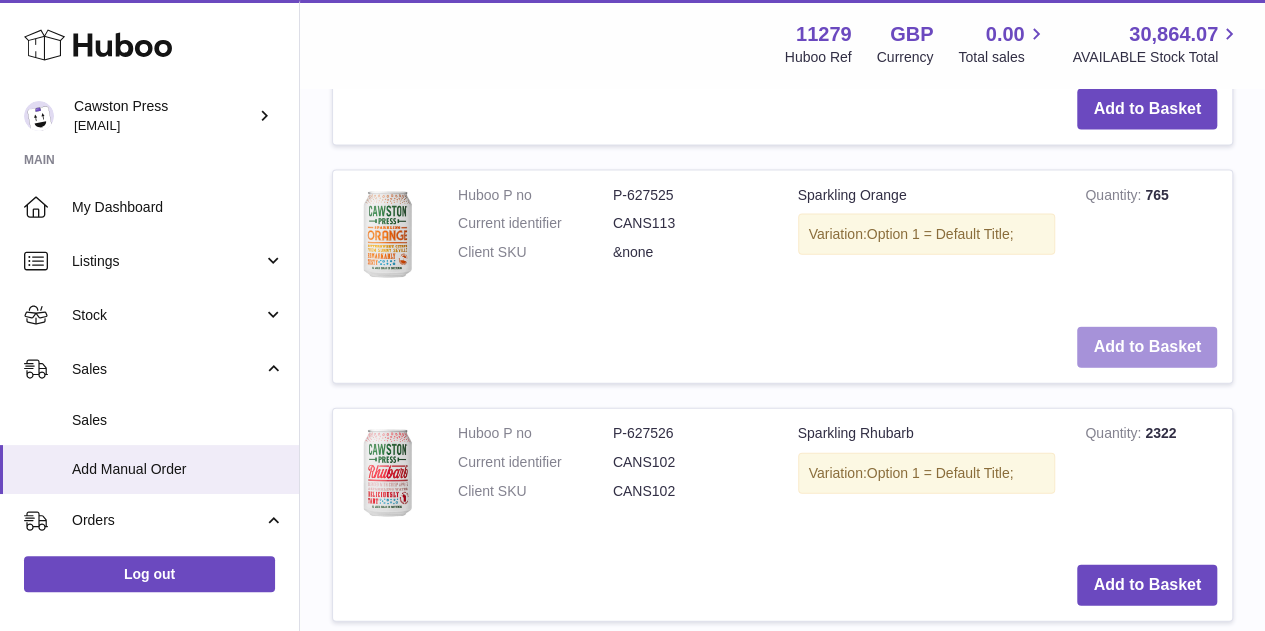 scroll, scrollTop: 2154, scrollLeft: 0, axis: vertical 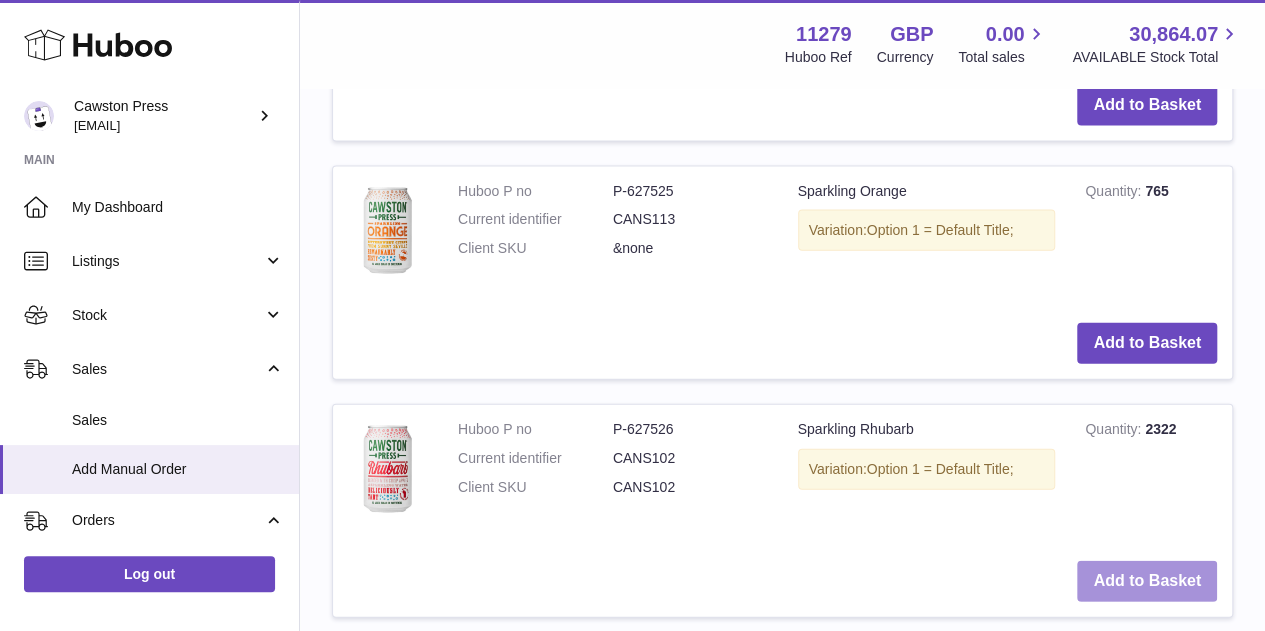 click on "Add to Basket" at bounding box center (1147, 581) 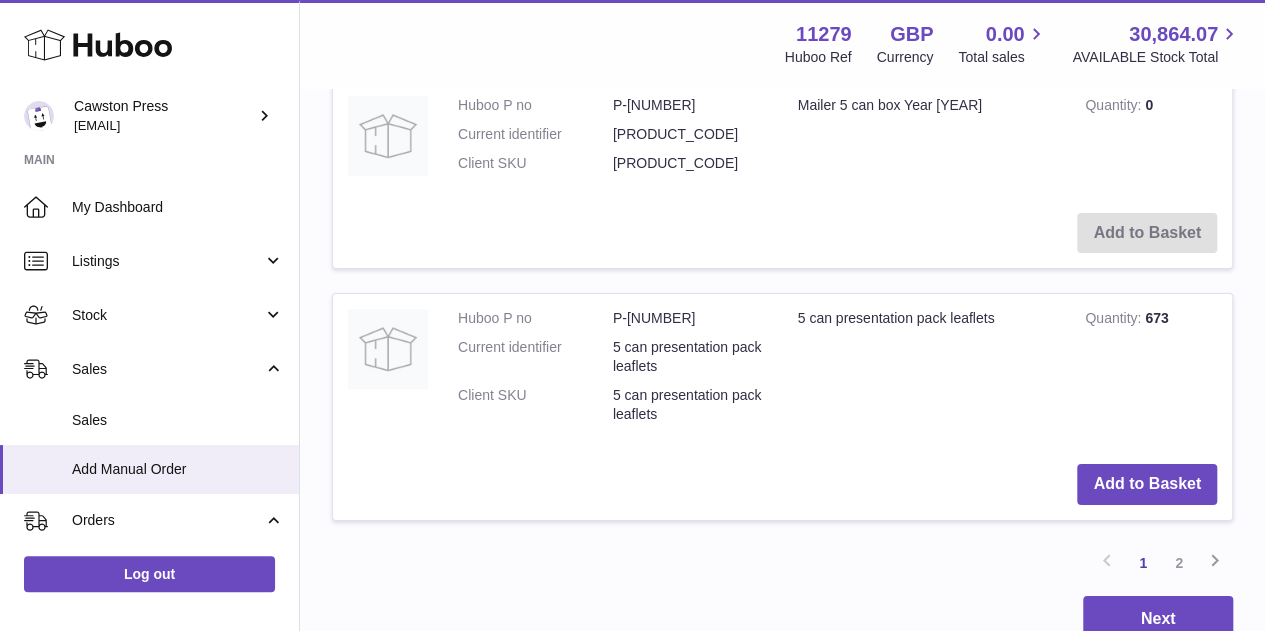 scroll, scrollTop: 3598, scrollLeft: 0, axis: vertical 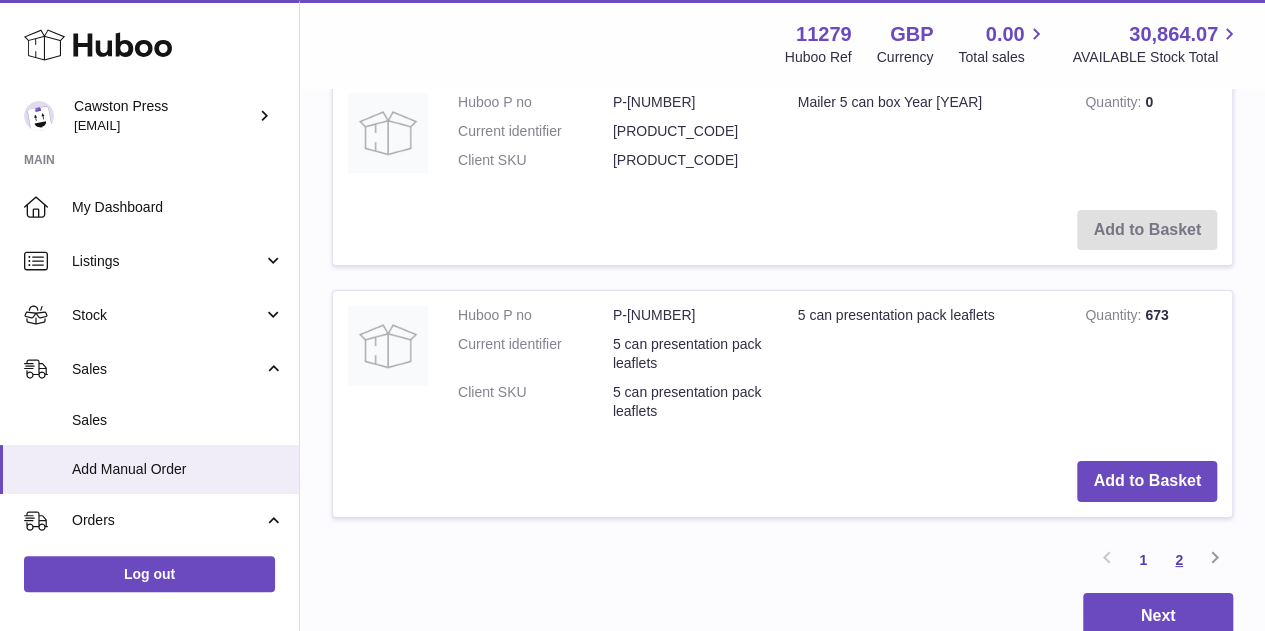 click on "2" at bounding box center (1179, 560) 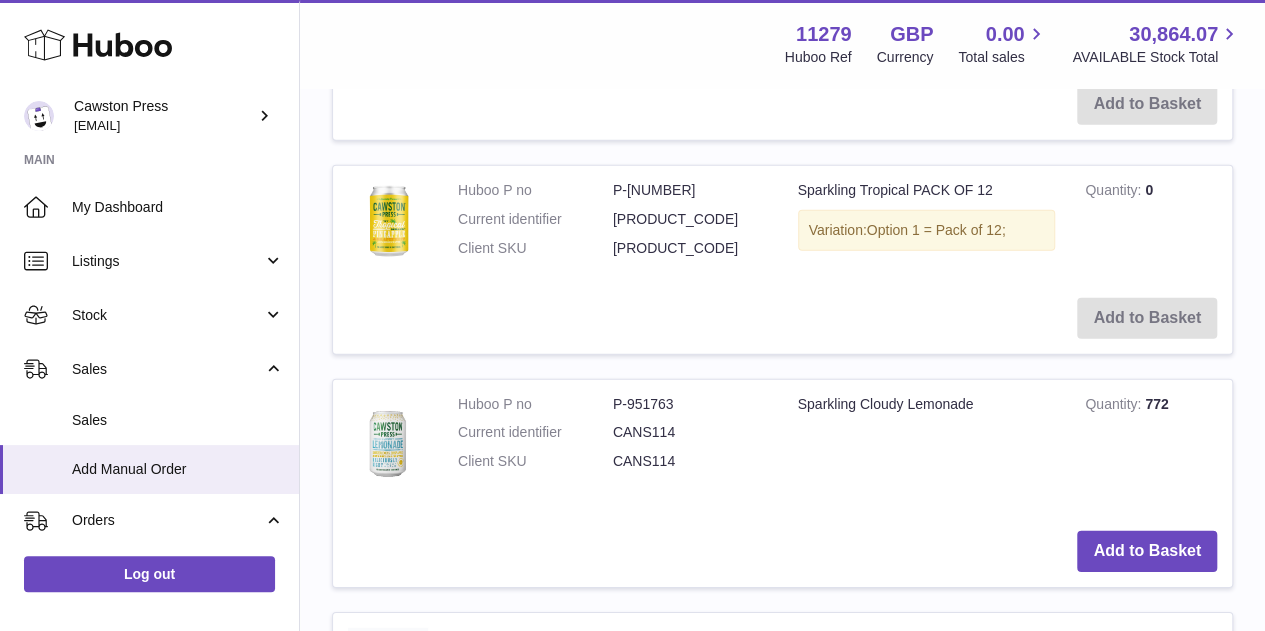 scroll, scrollTop: 2771, scrollLeft: 0, axis: vertical 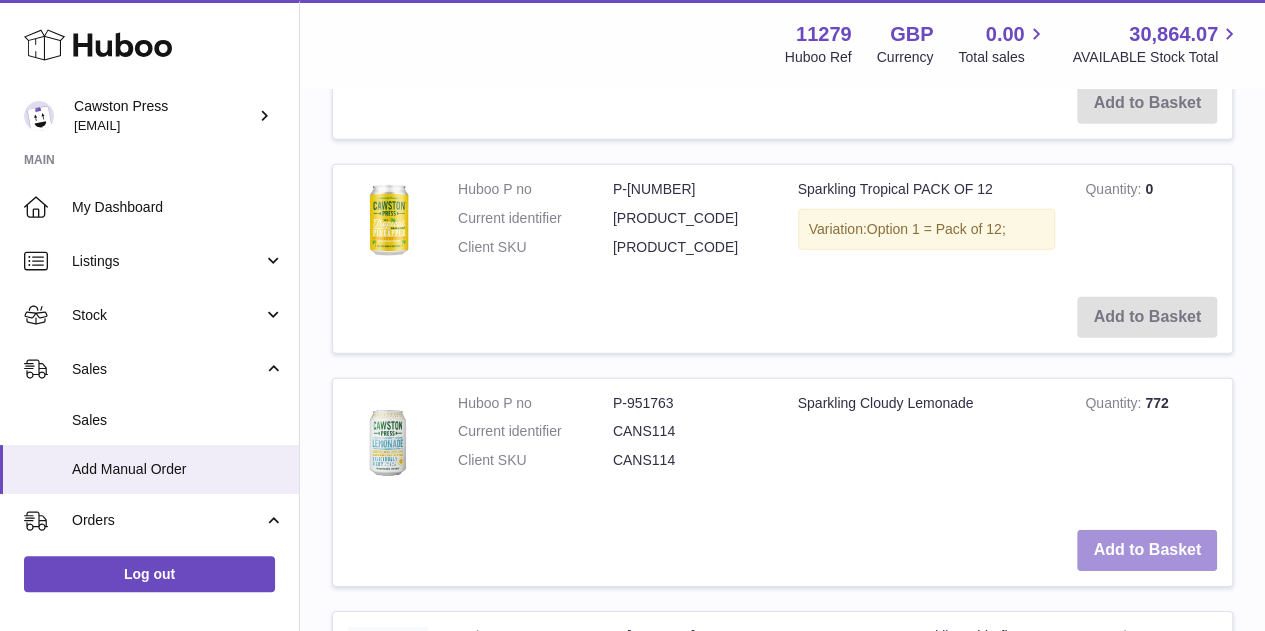 click on "Add to Basket" at bounding box center (1147, 550) 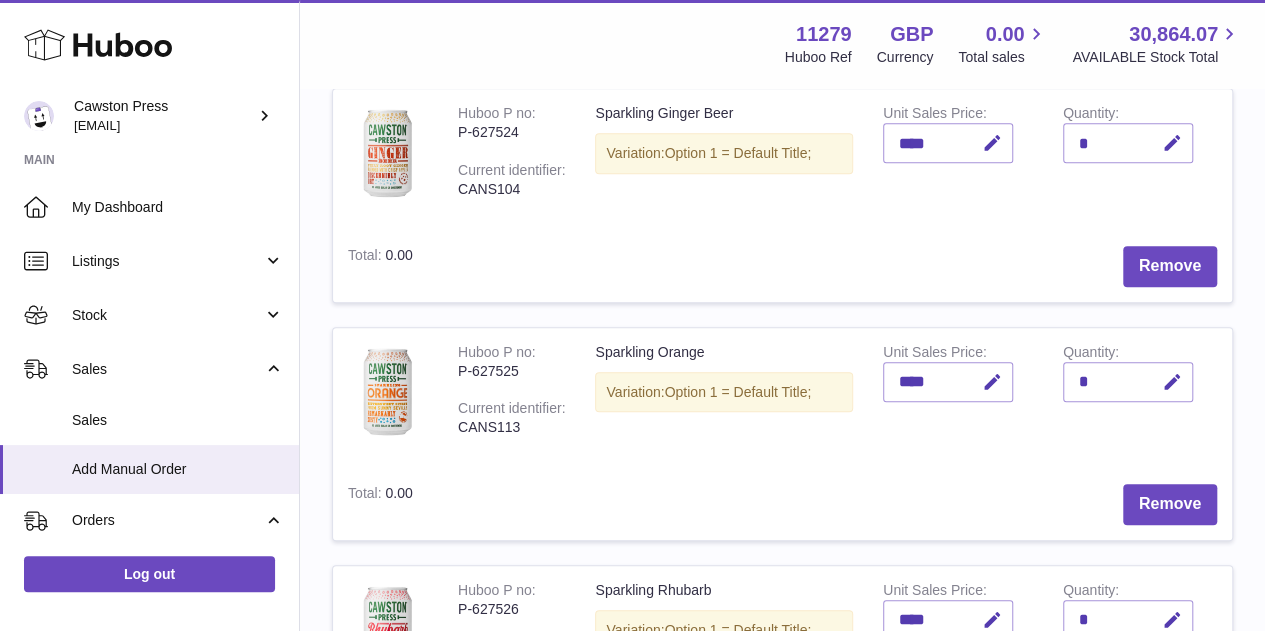 scroll, scrollTop: 793, scrollLeft: 0, axis: vertical 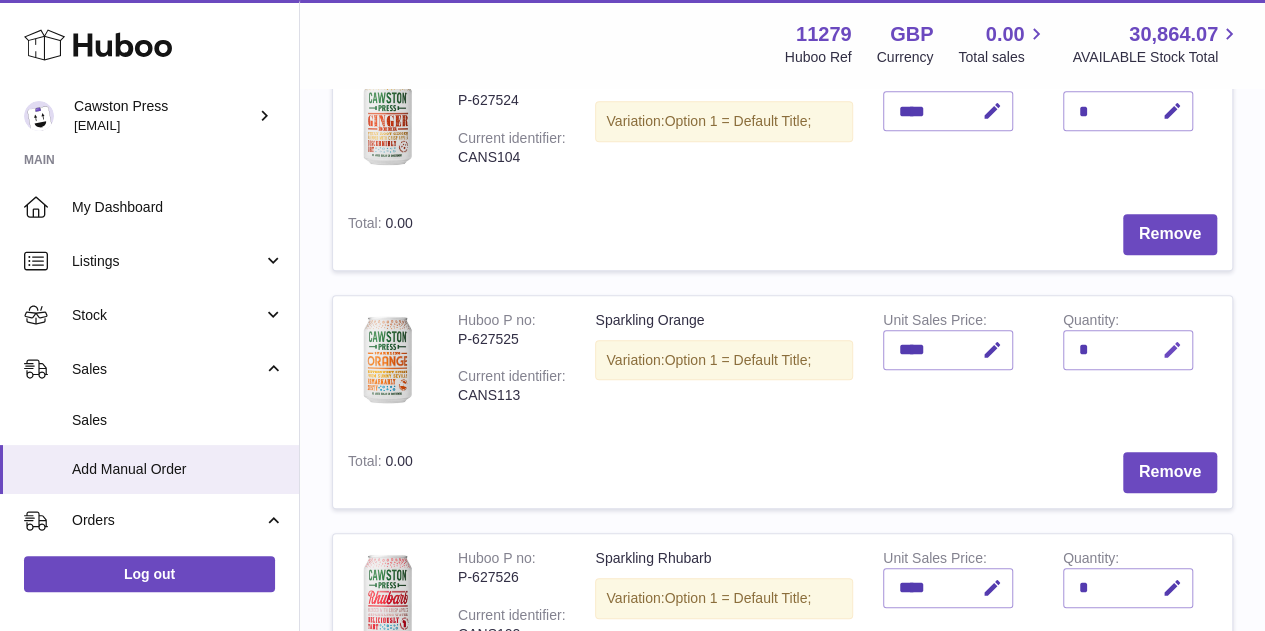 click at bounding box center (1169, 350) 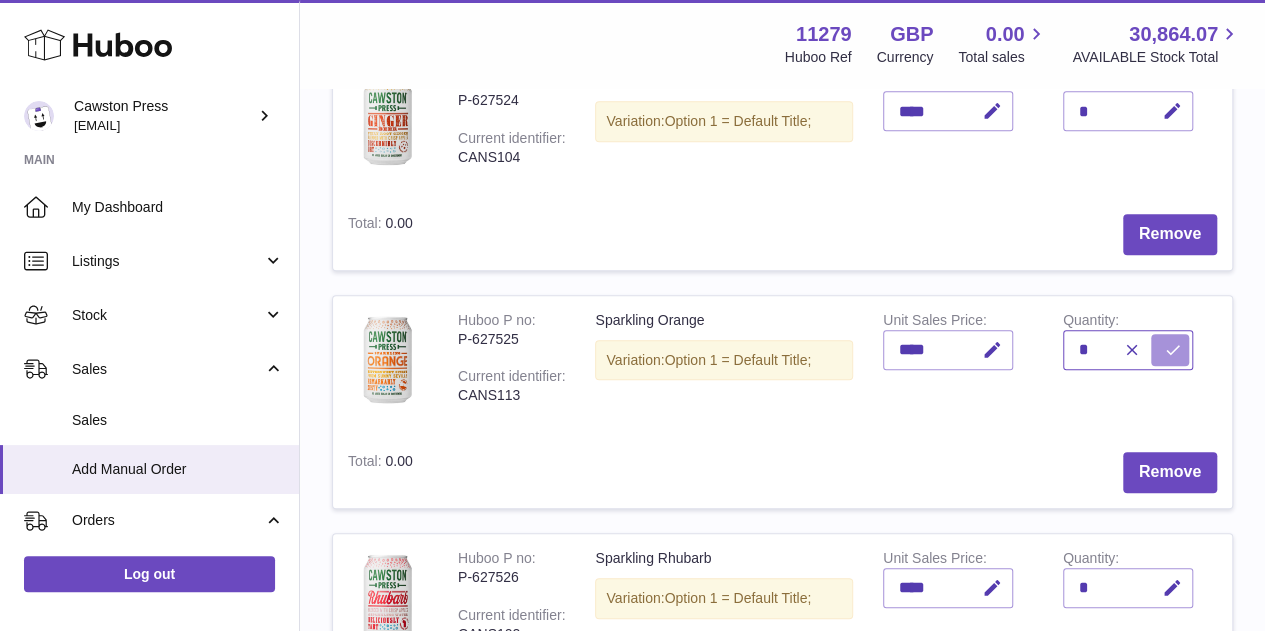type on "*" 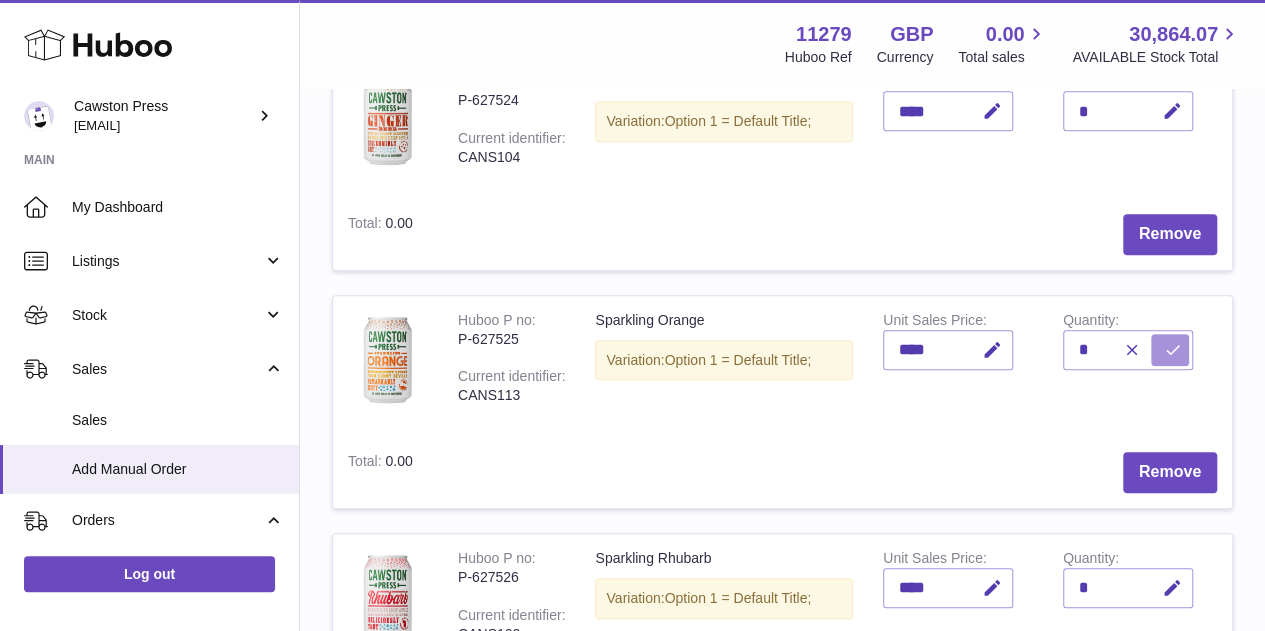 click at bounding box center [1170, 350] 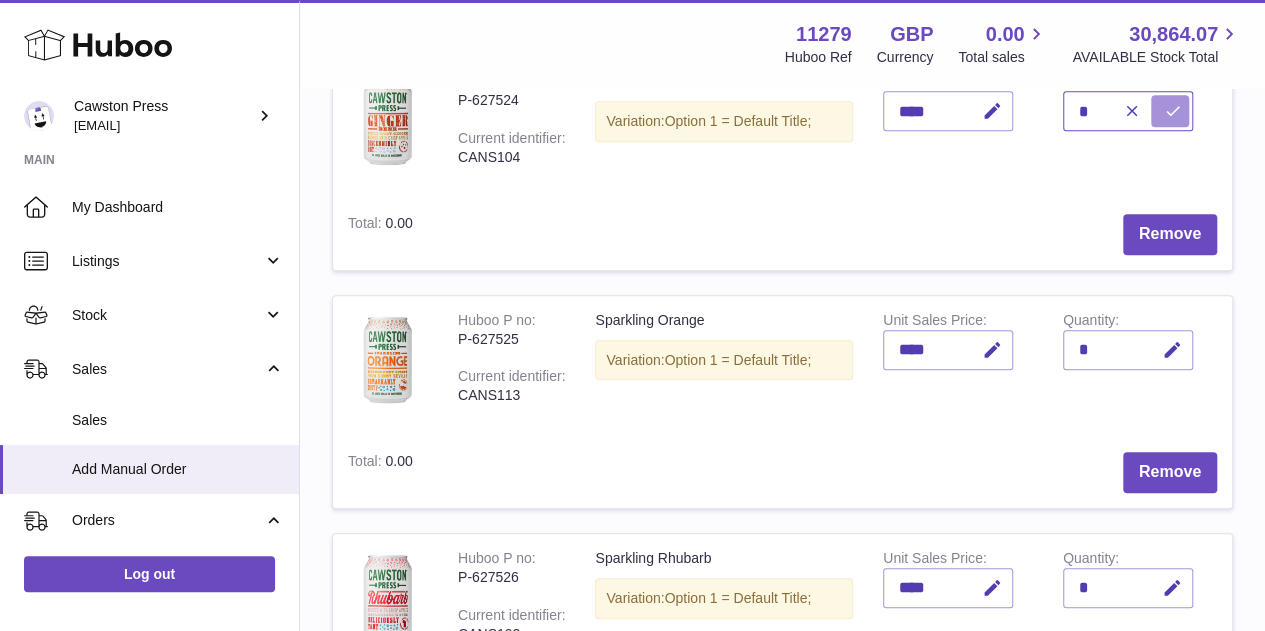 type on "*" 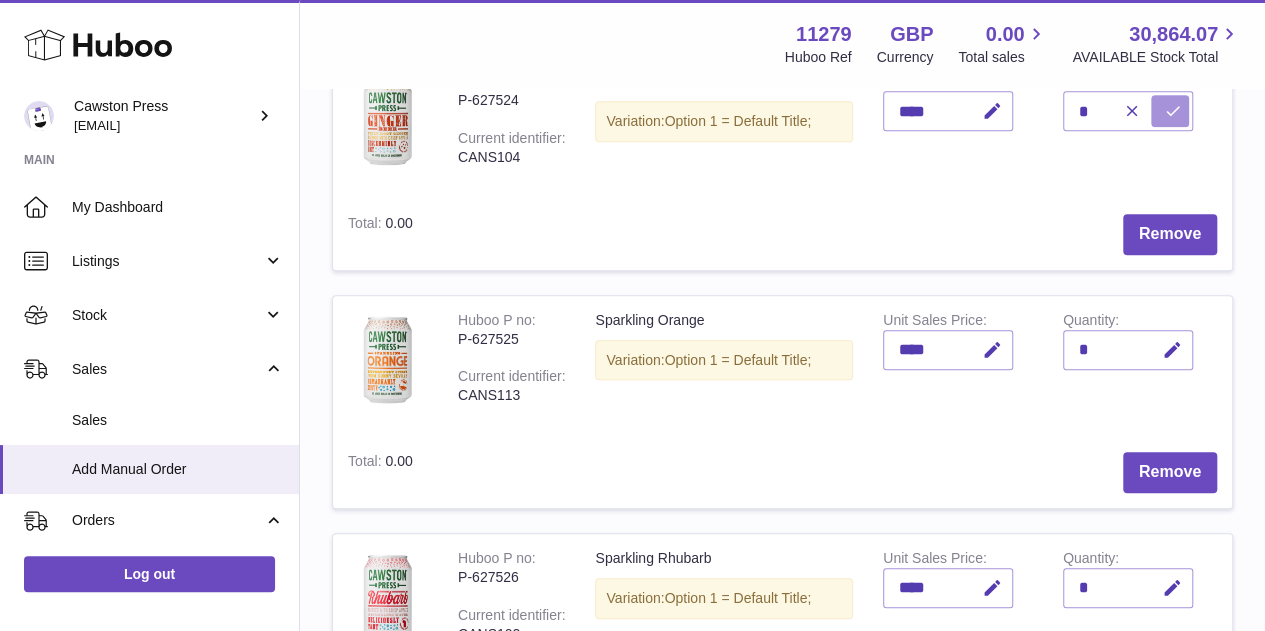click at bounding box center (1173, 111) 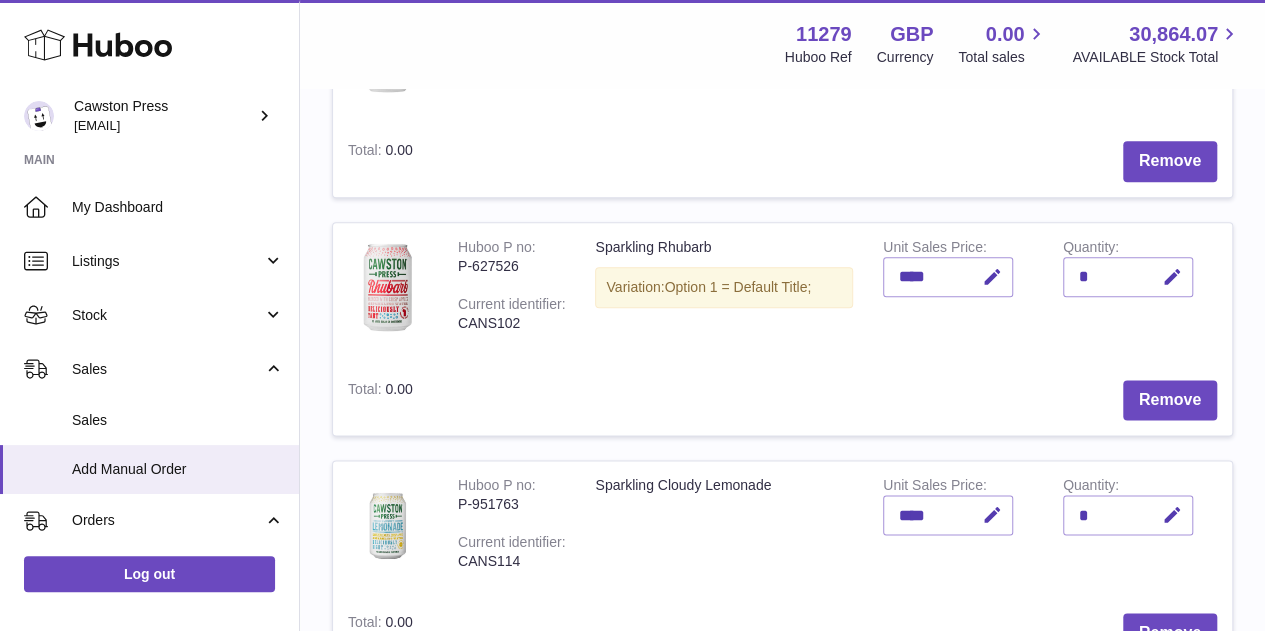 scroll, scrollTop: 1102, scrollLeft: 0, axis: vertical 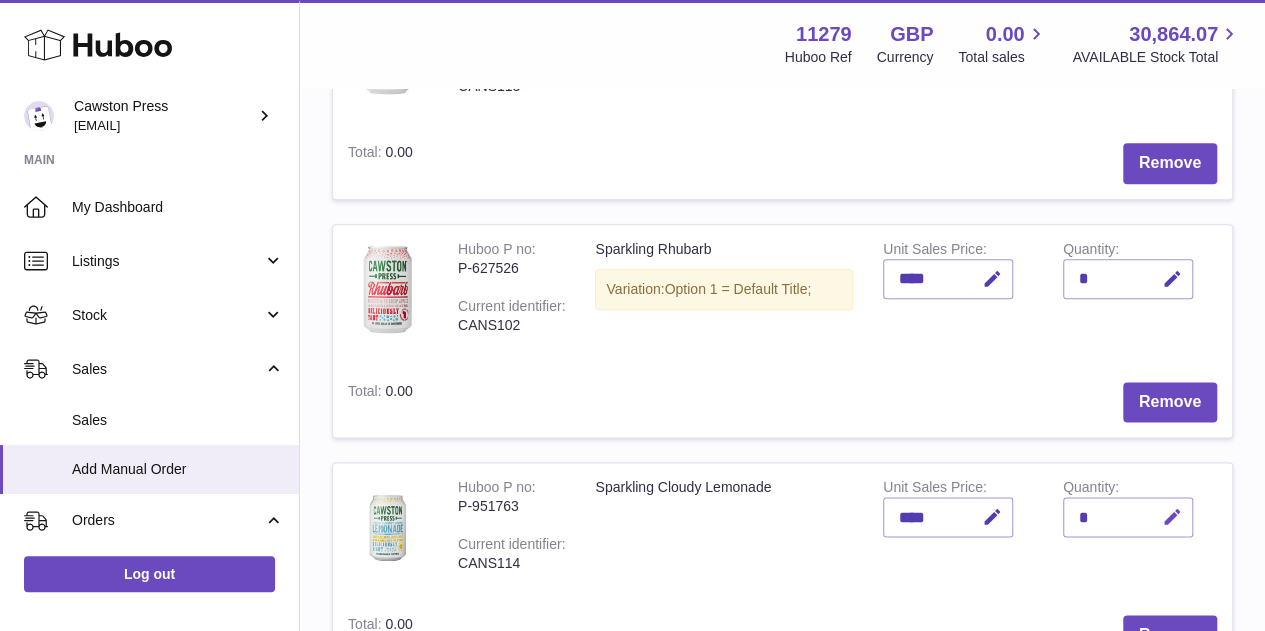 click at bounding box center (1169, 517) 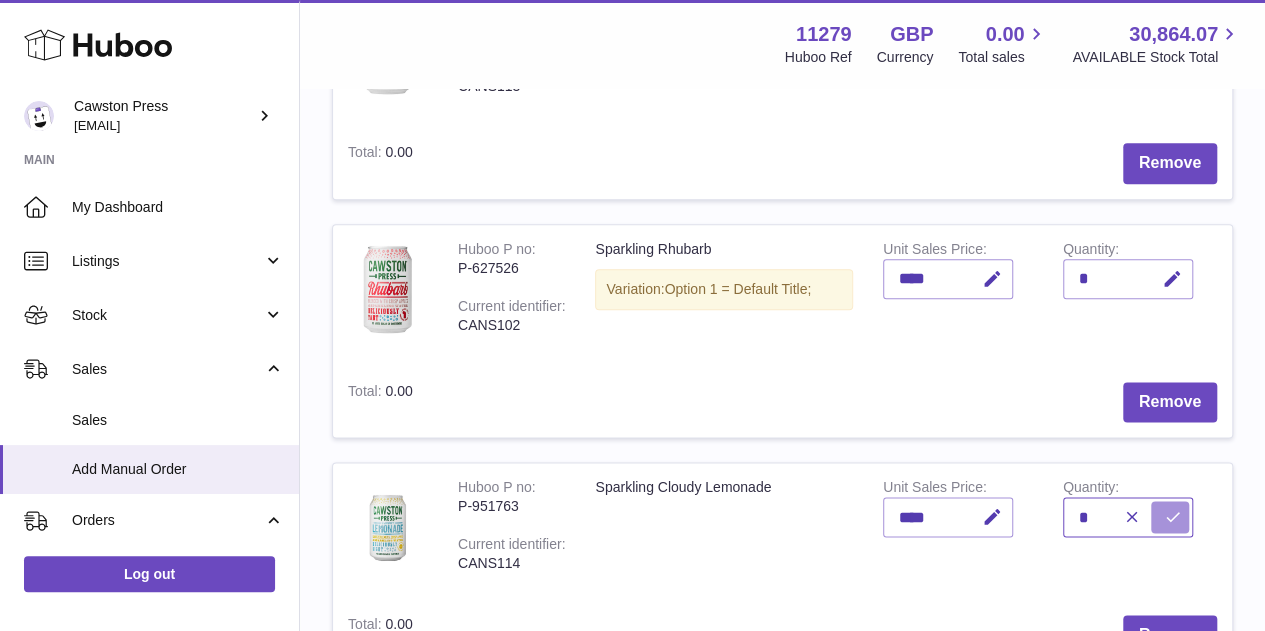 type on "*" 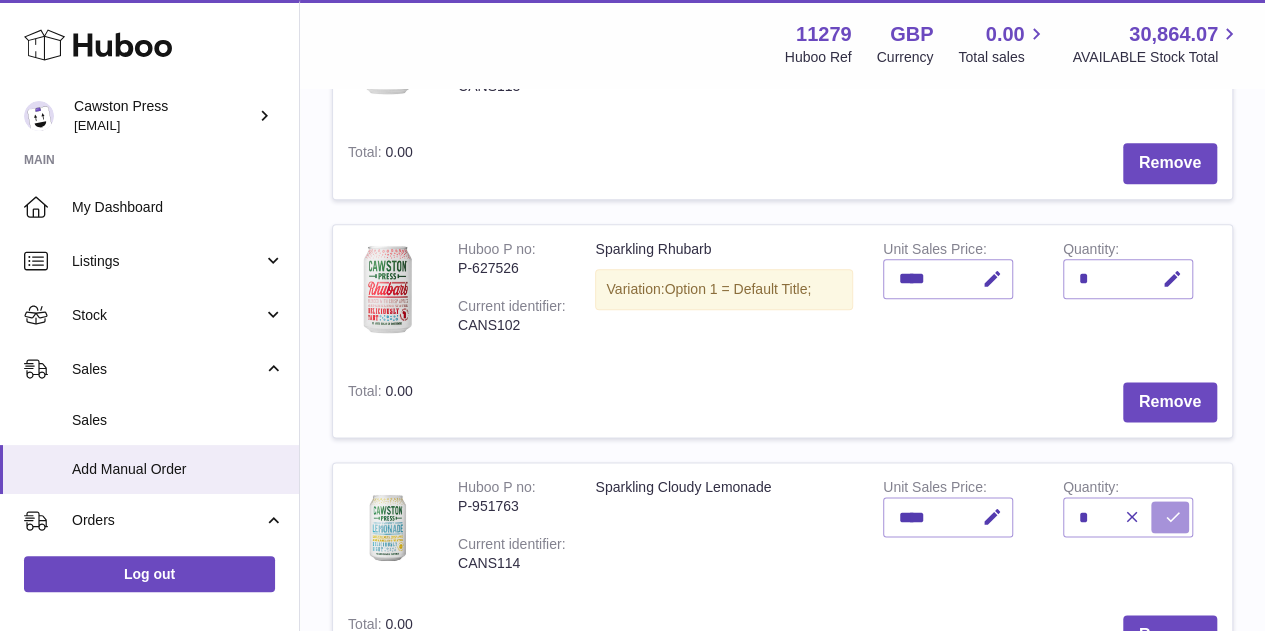click at bounding box center [1173, 517] 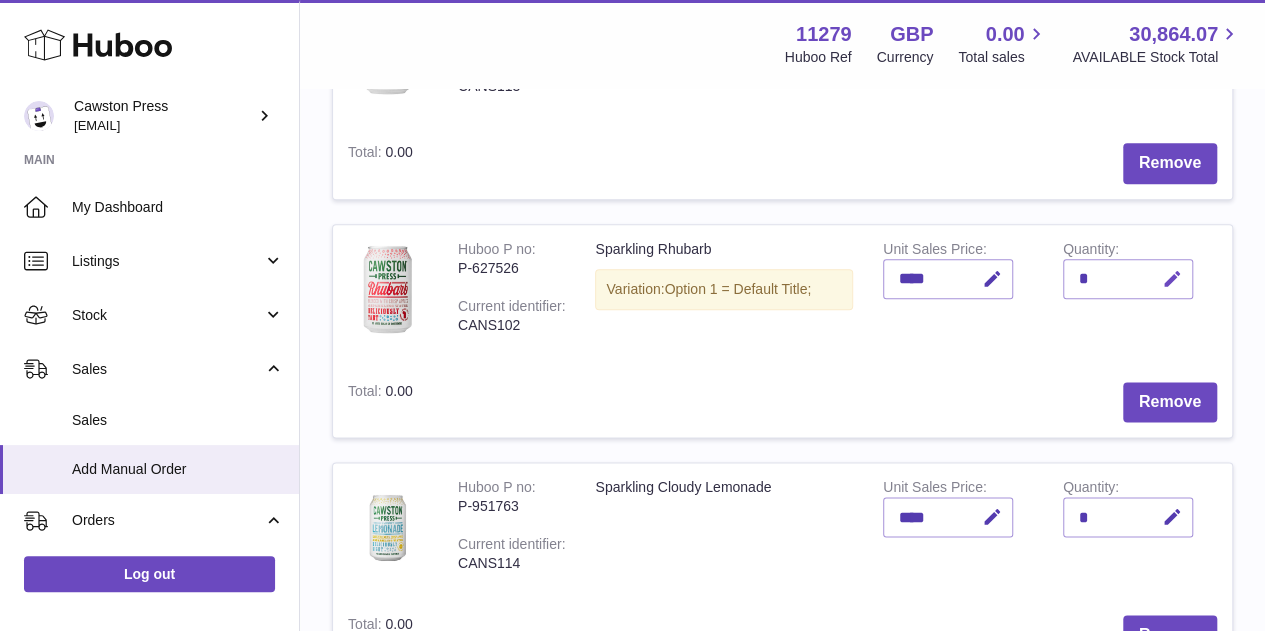 click at bounding box center (1172, 279) 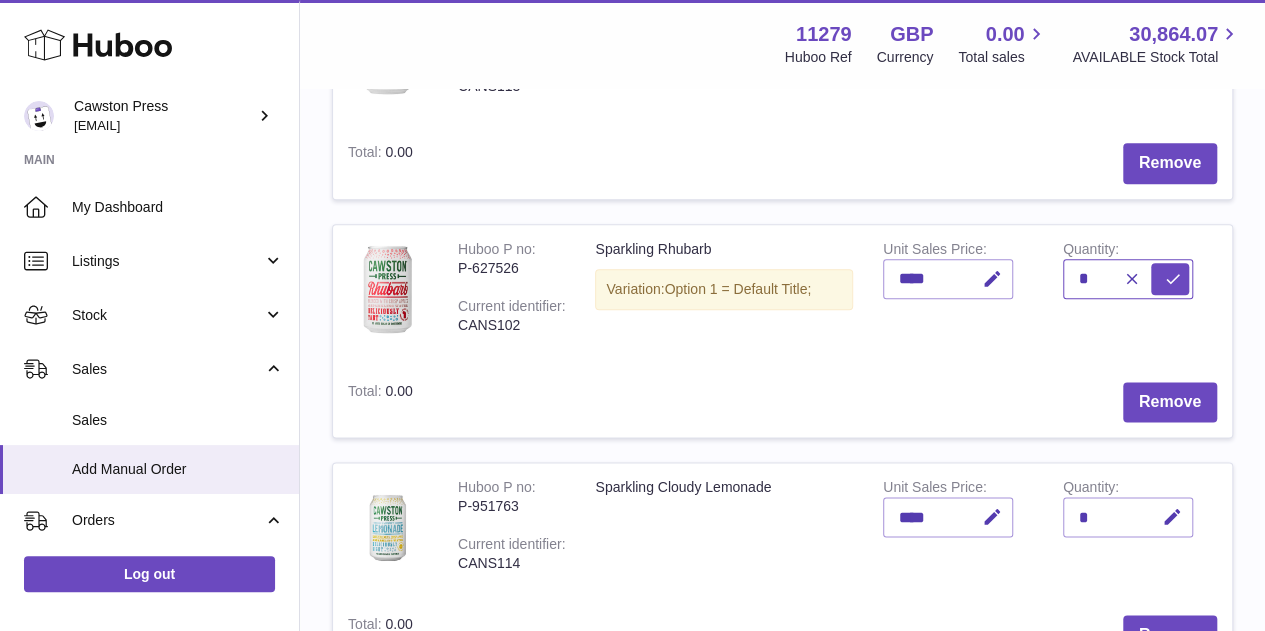 type on "*" 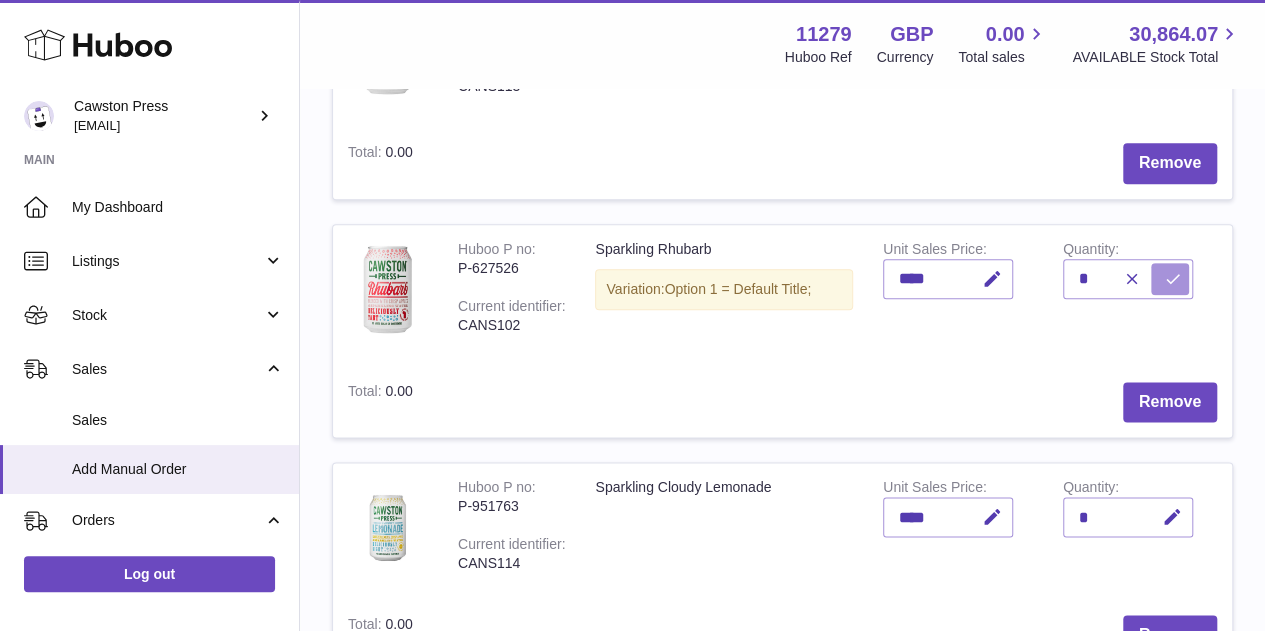 click at bounding box center (1173, 279) 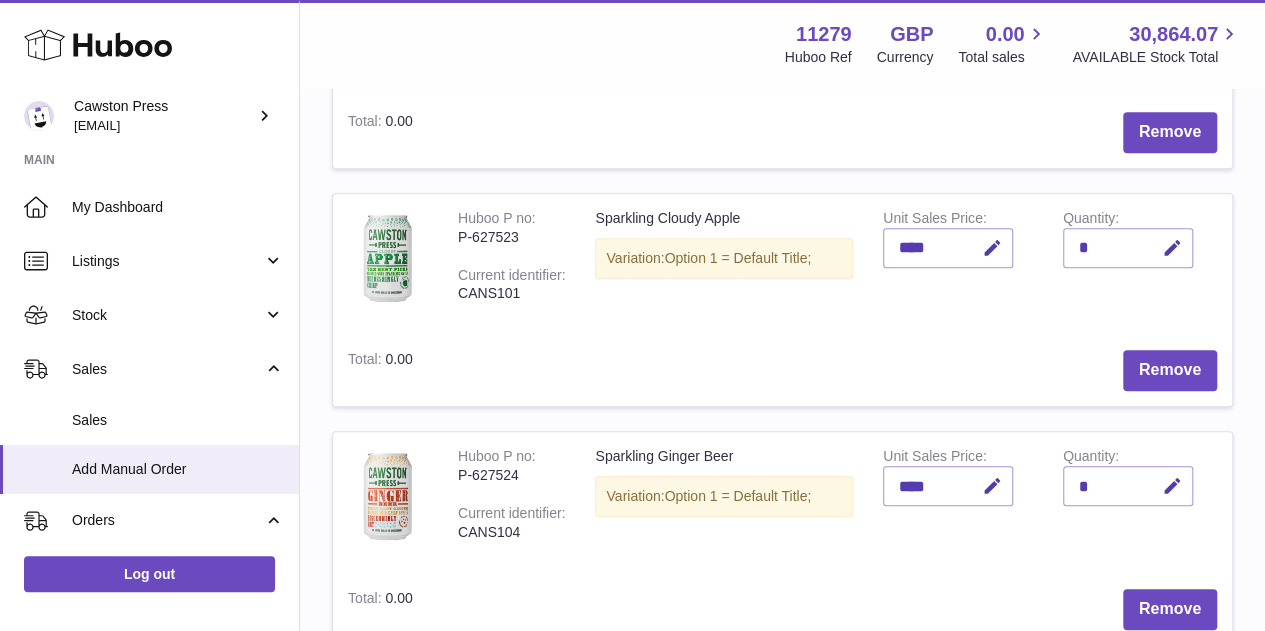 scroll, scrollTop: 400, scrollLeft: 0, axis: vertical 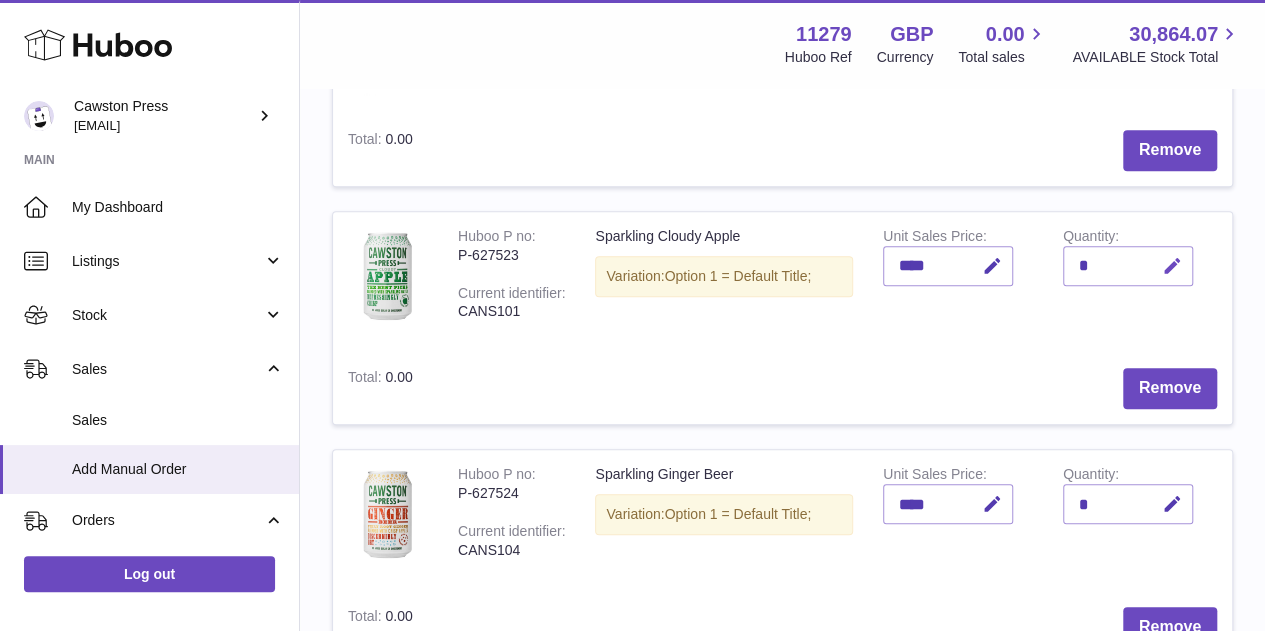 click at bounding box center [1172, 266] 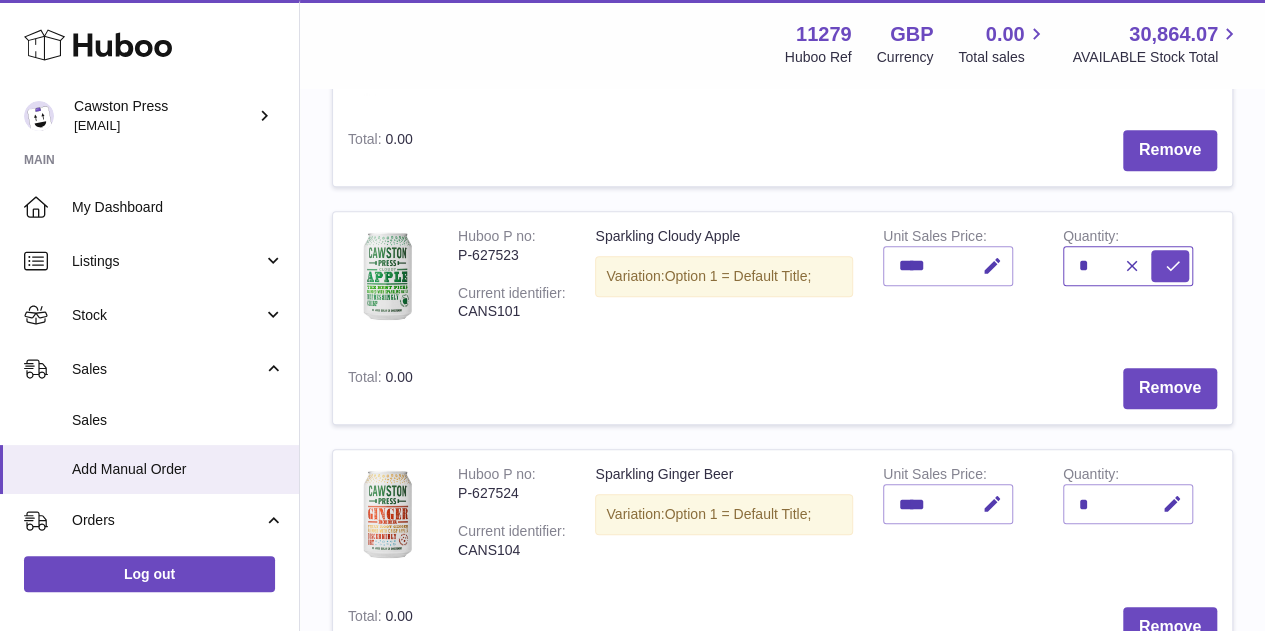 type on "*" 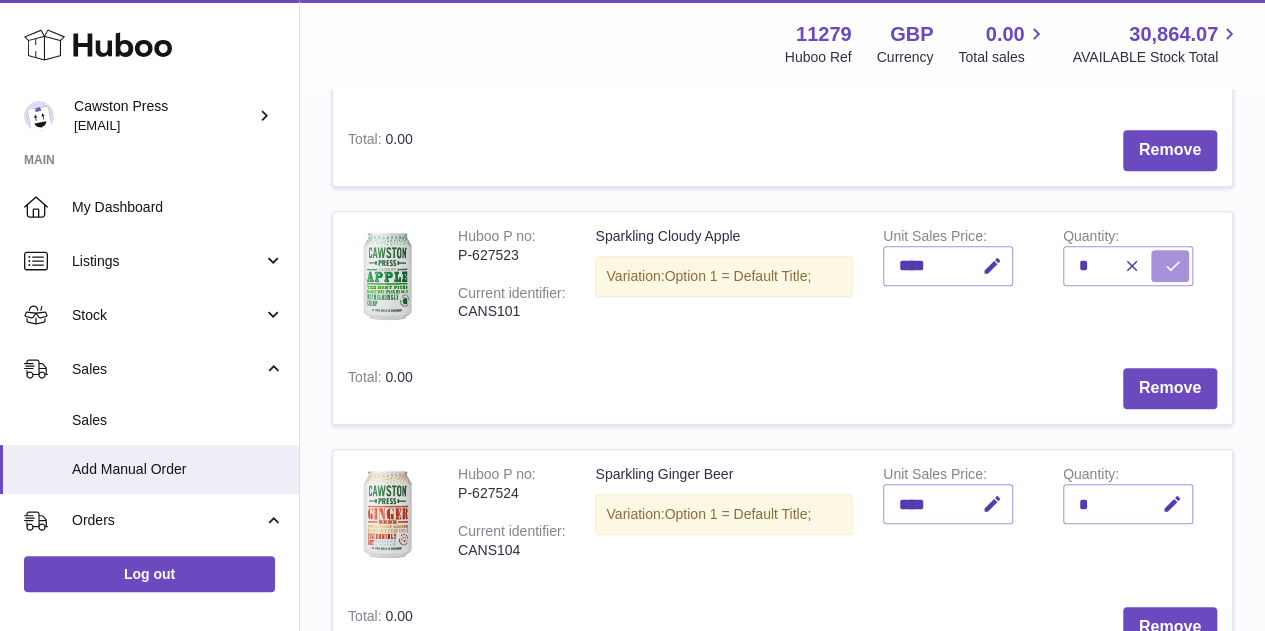 click at bounding box center (1173, 266) 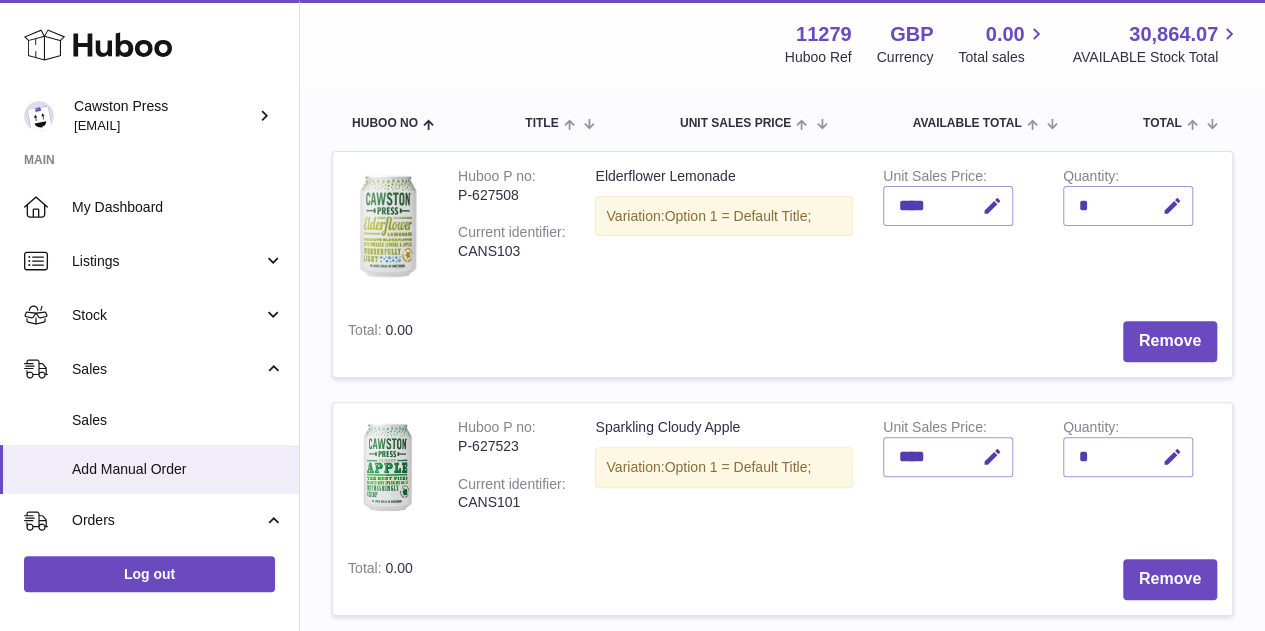 scroll, scrollTop: 202, scrollLeft: 0, axis: vertical 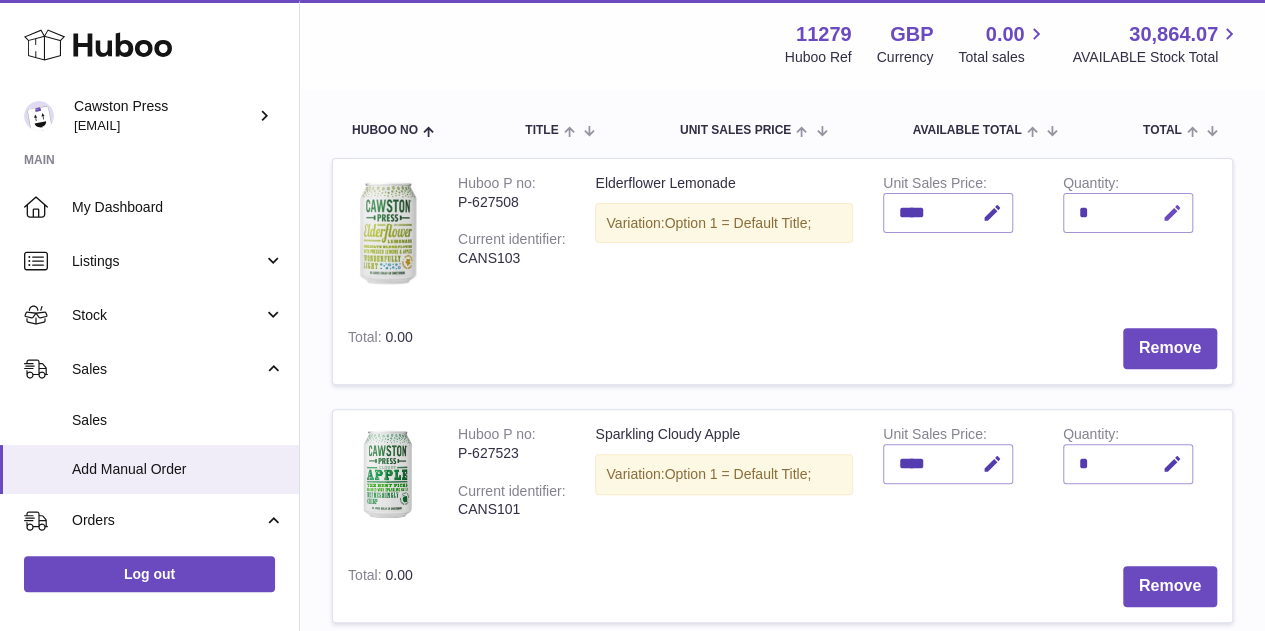 click at bounding box center (1172, 213) 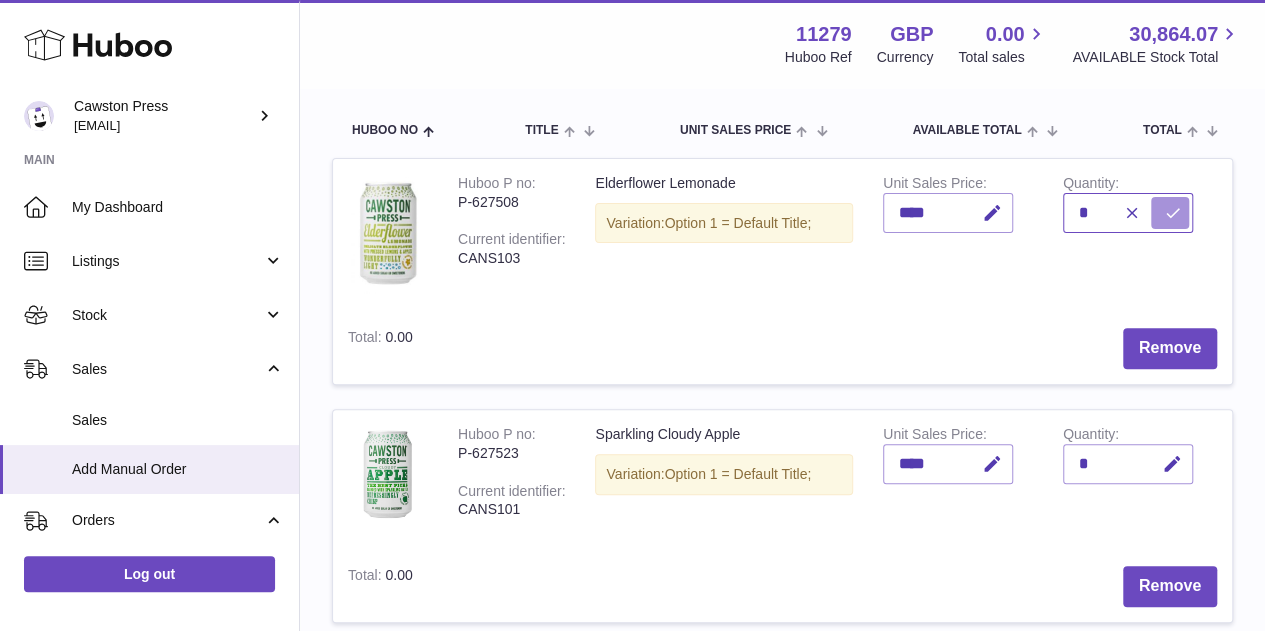 type on "*" 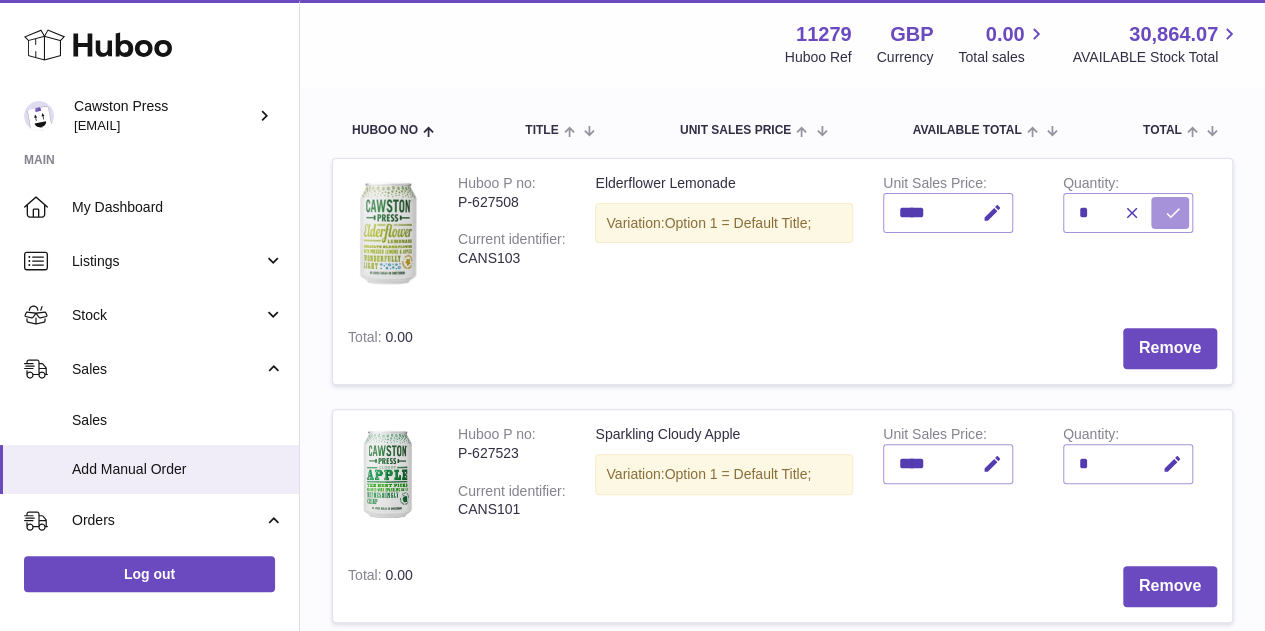 click at bounding box center [1173, 213] 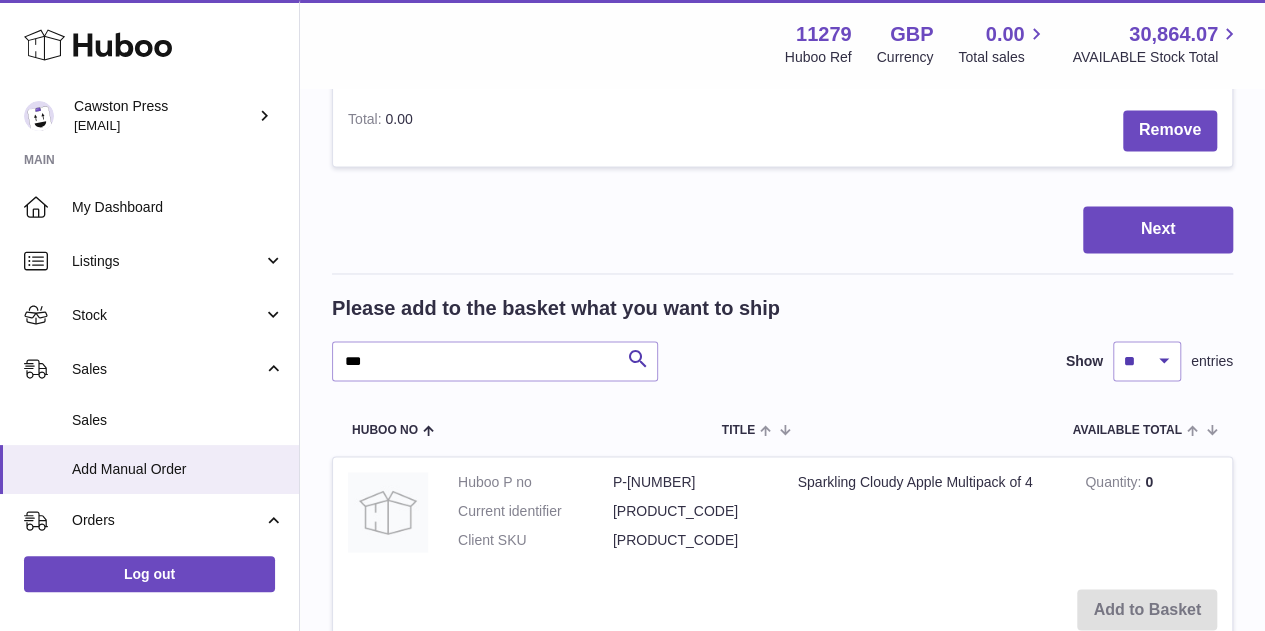 scroll, scrollTop: 1608, scrollLeft: 0, axis: vertical 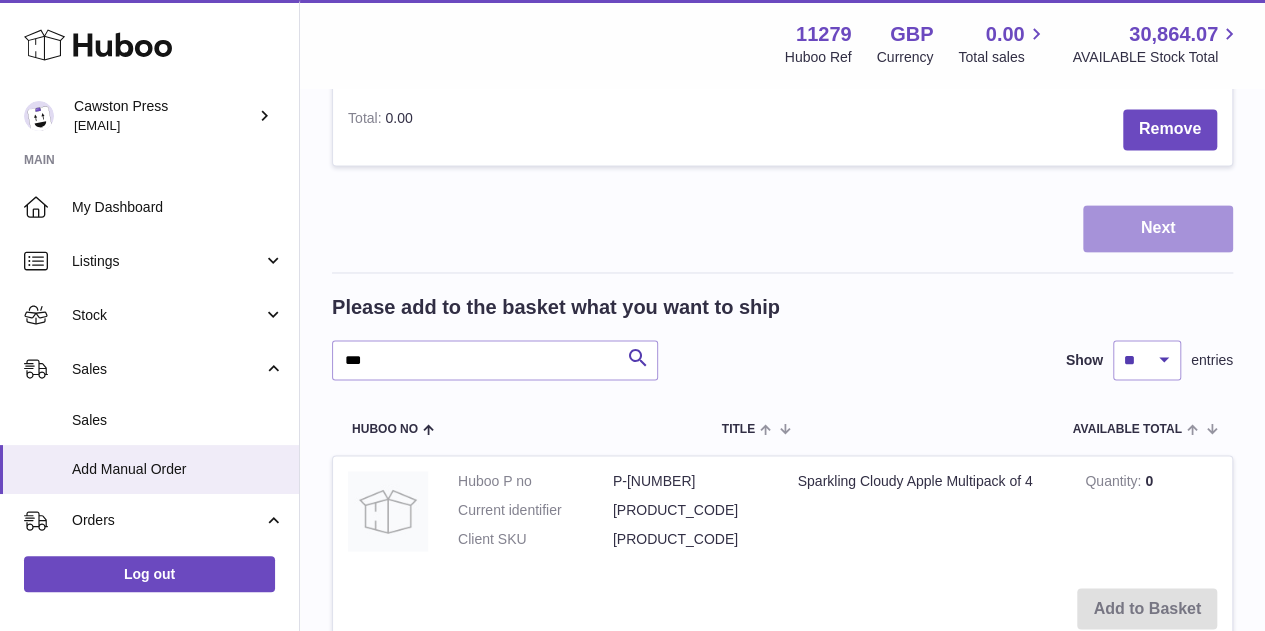 click on "Next" at bounding box center [1158, 228] 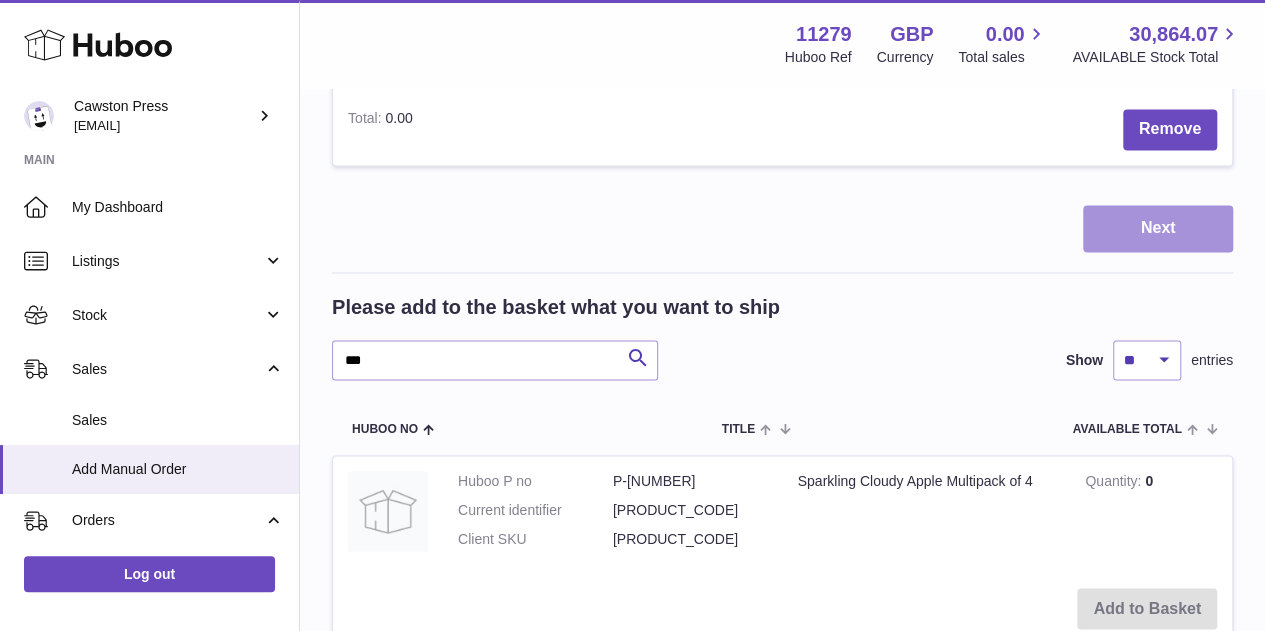 scroll, scrollTop: 0, scrollLeft: 0, axis: both 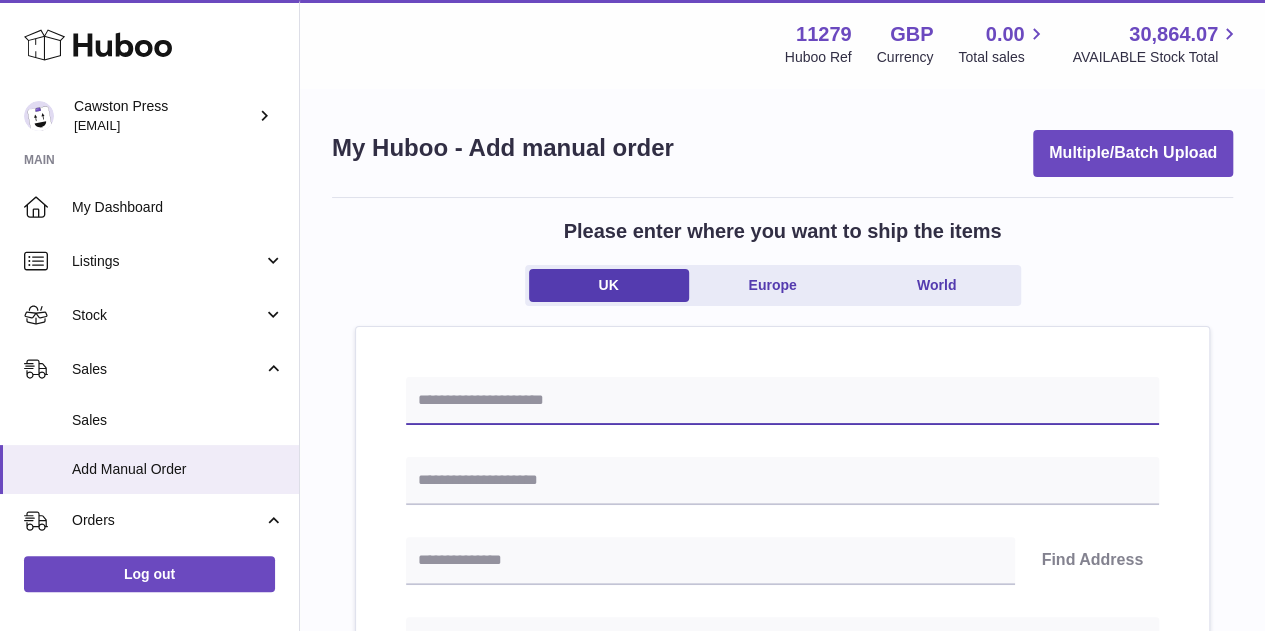 click at bounding box center (782, 401) 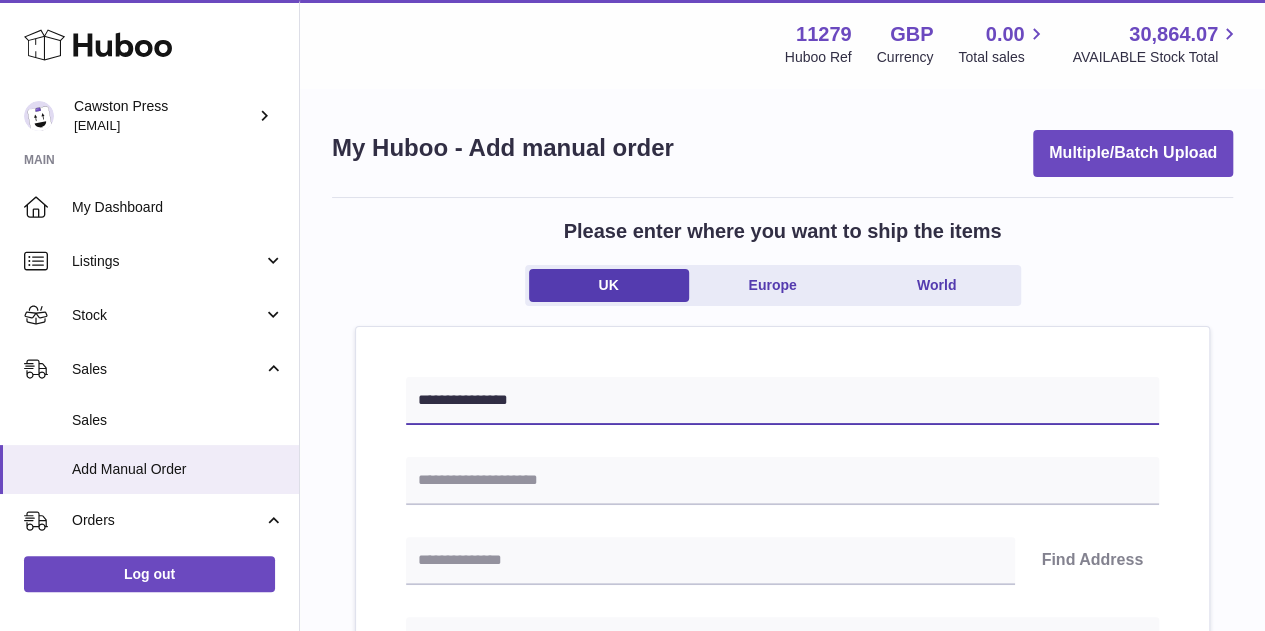 type on "**********" 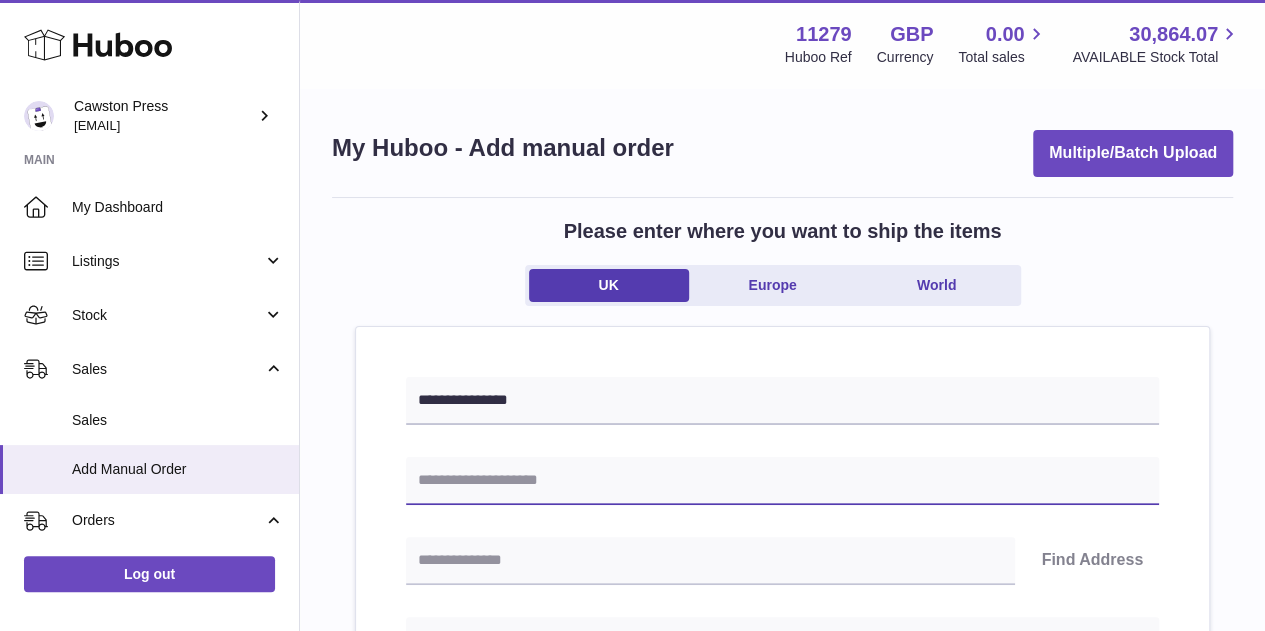 click at bounding box center (782, 481) 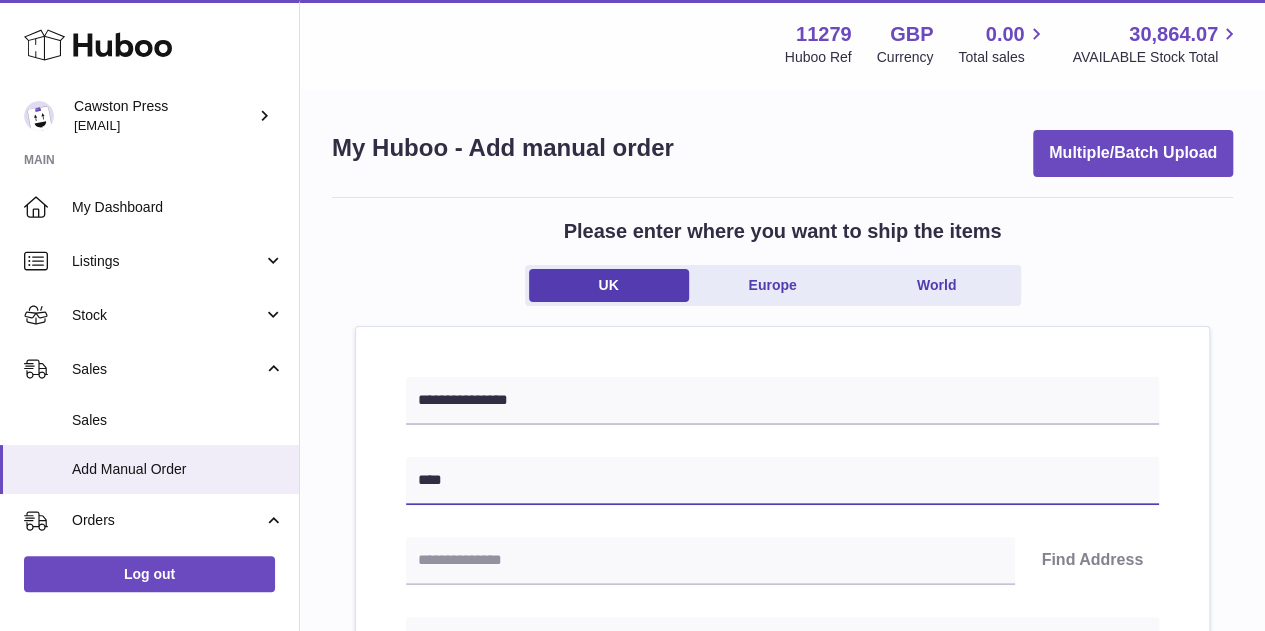 paste on "**********" 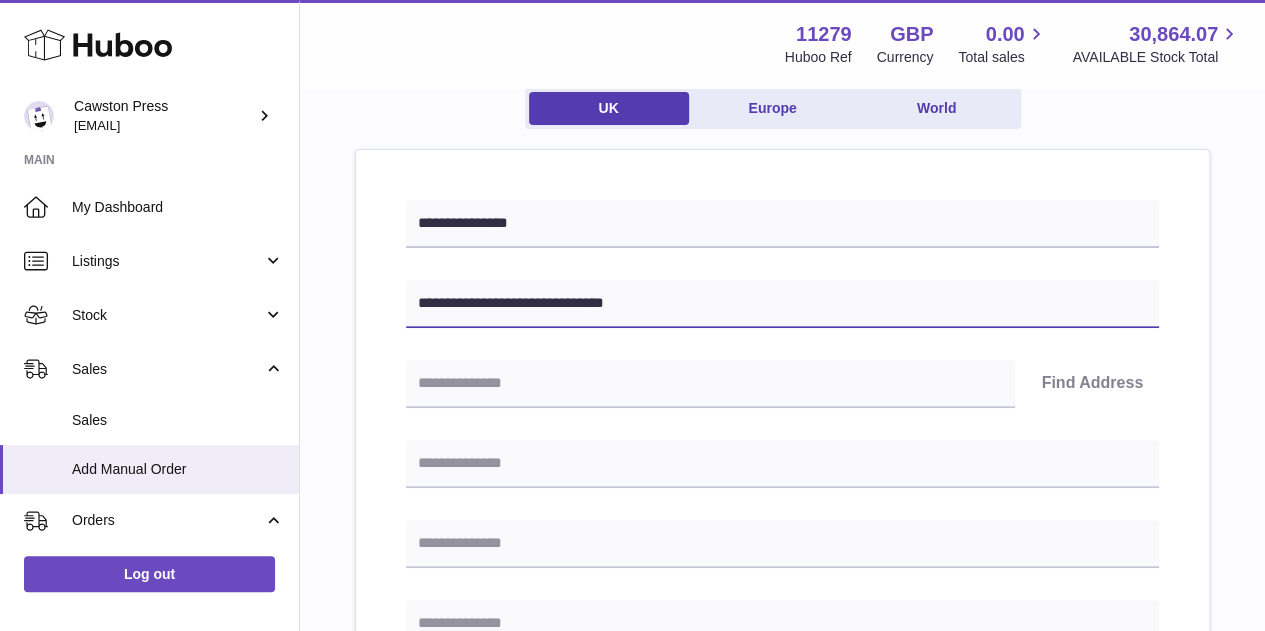 scroll, scrollTop: 178, scrollLeft: 0, axis: vertical 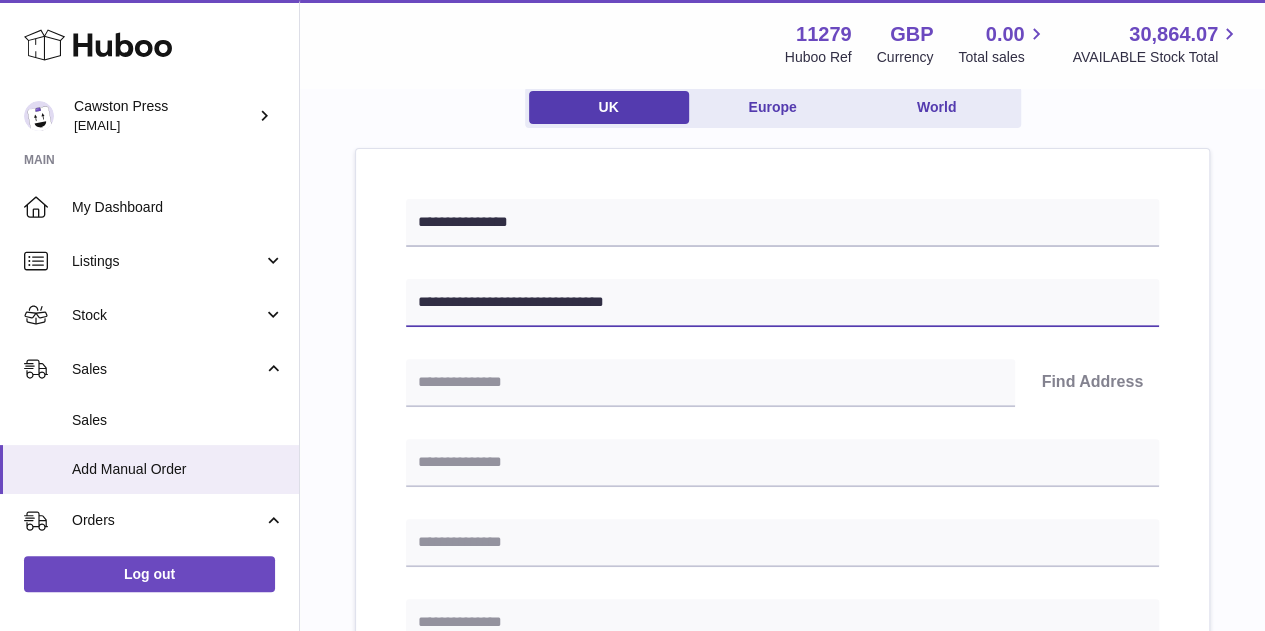 type on "**********" 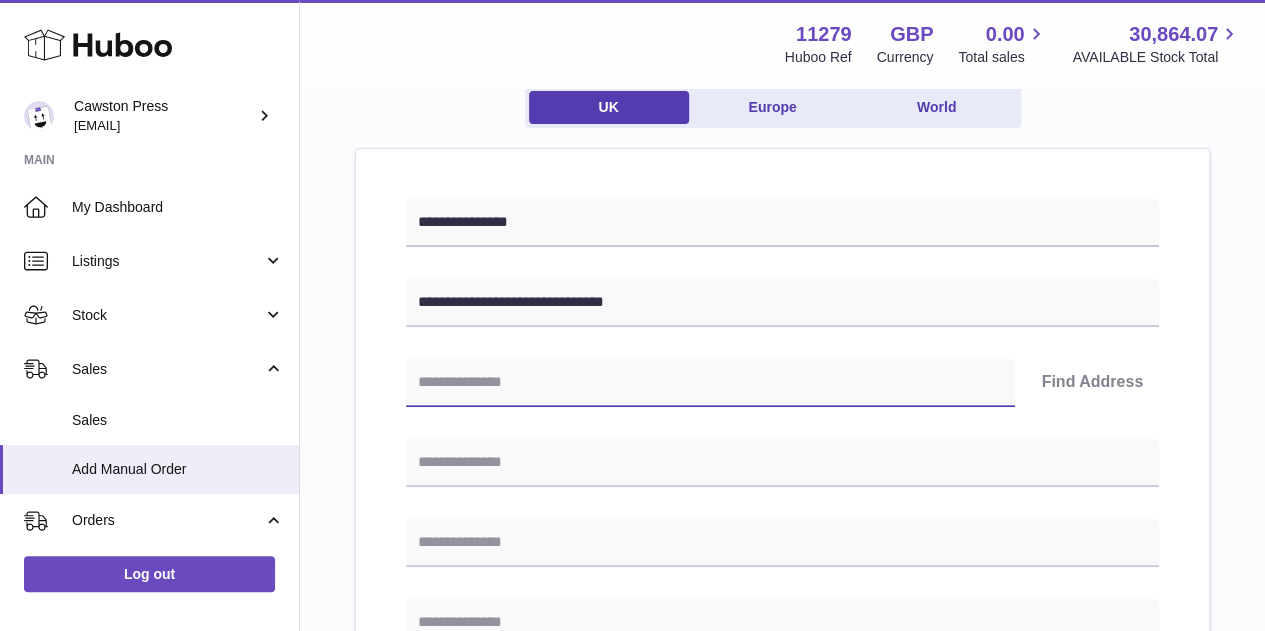 click at bounding box center (710, 383) 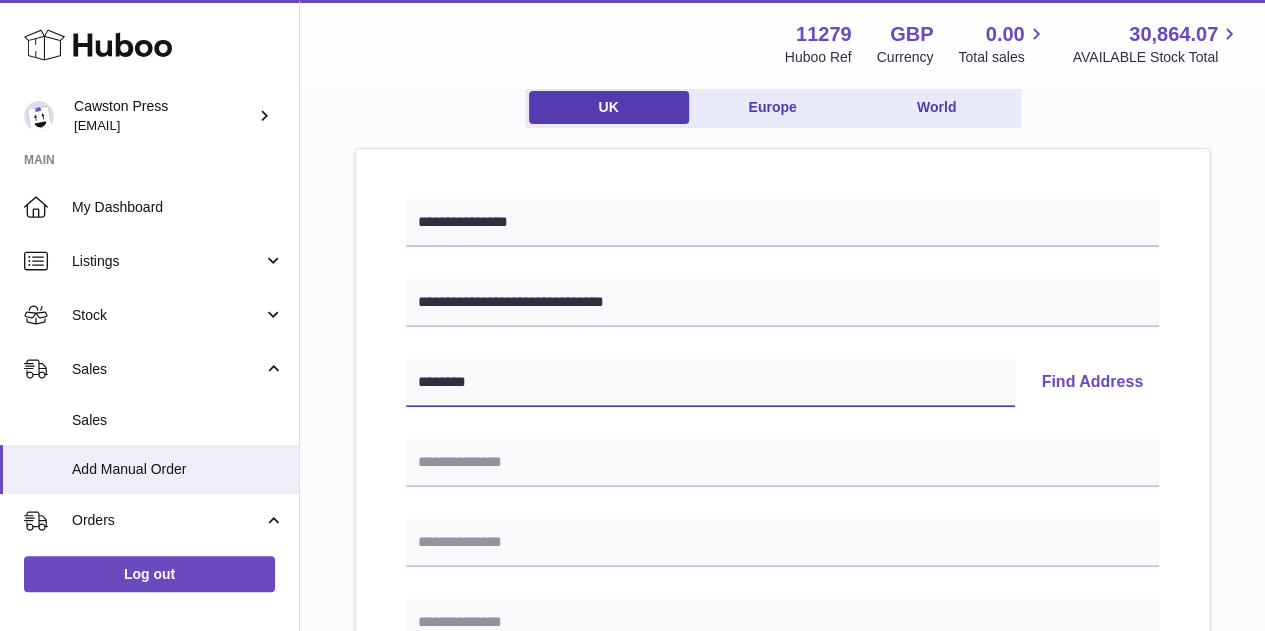 type on "********" 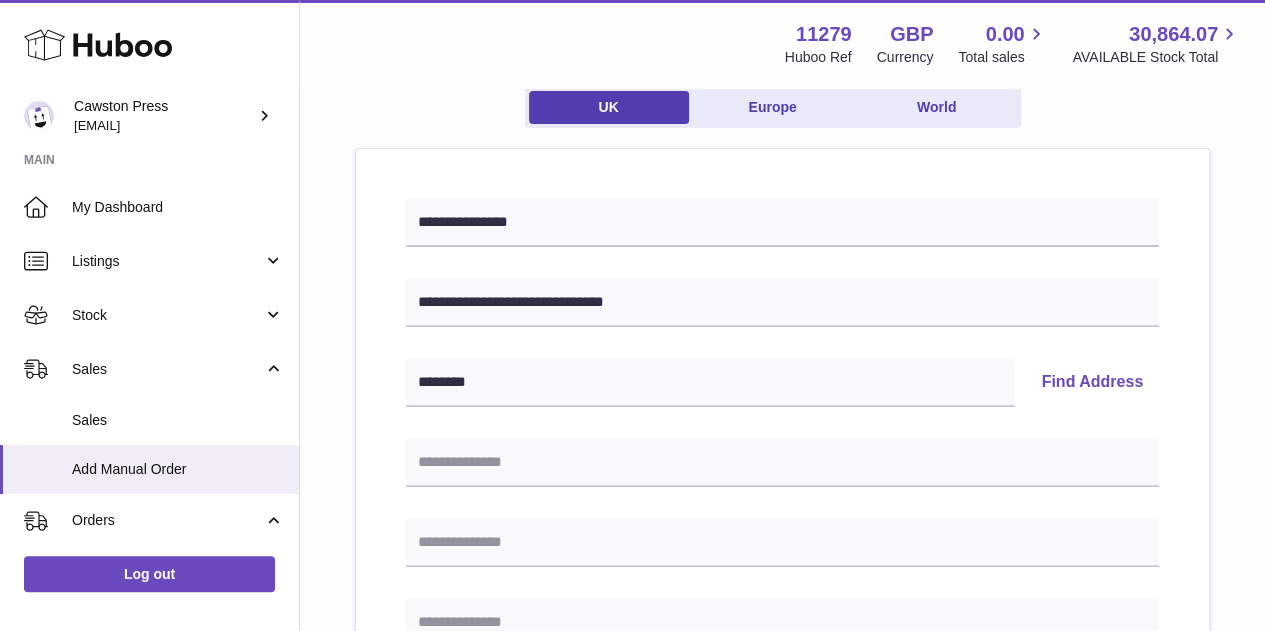 click on "**********" at bounding box center (782, 744) 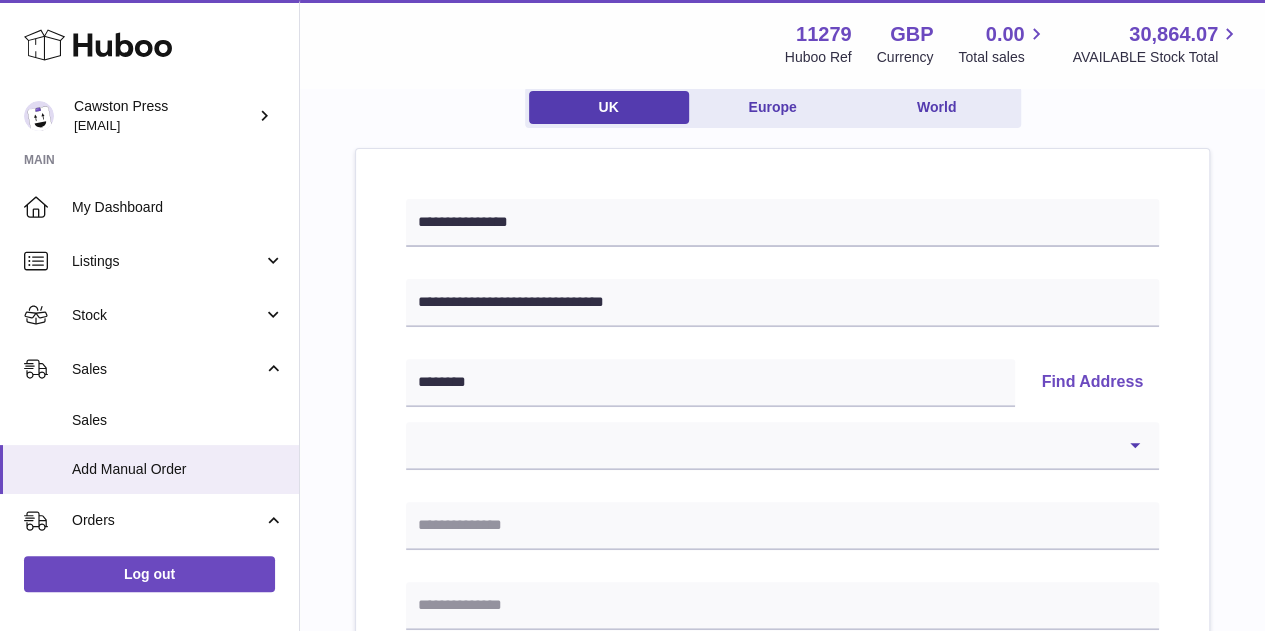 click on "Find Address" at bounding box center [1092, 383] 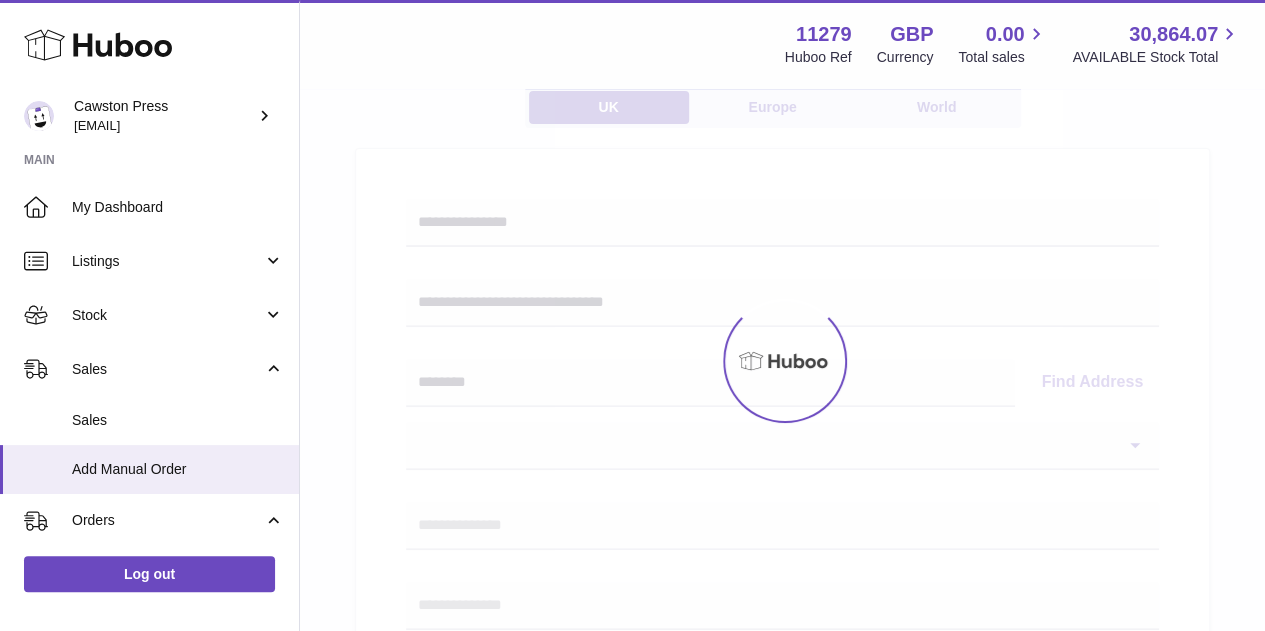 select 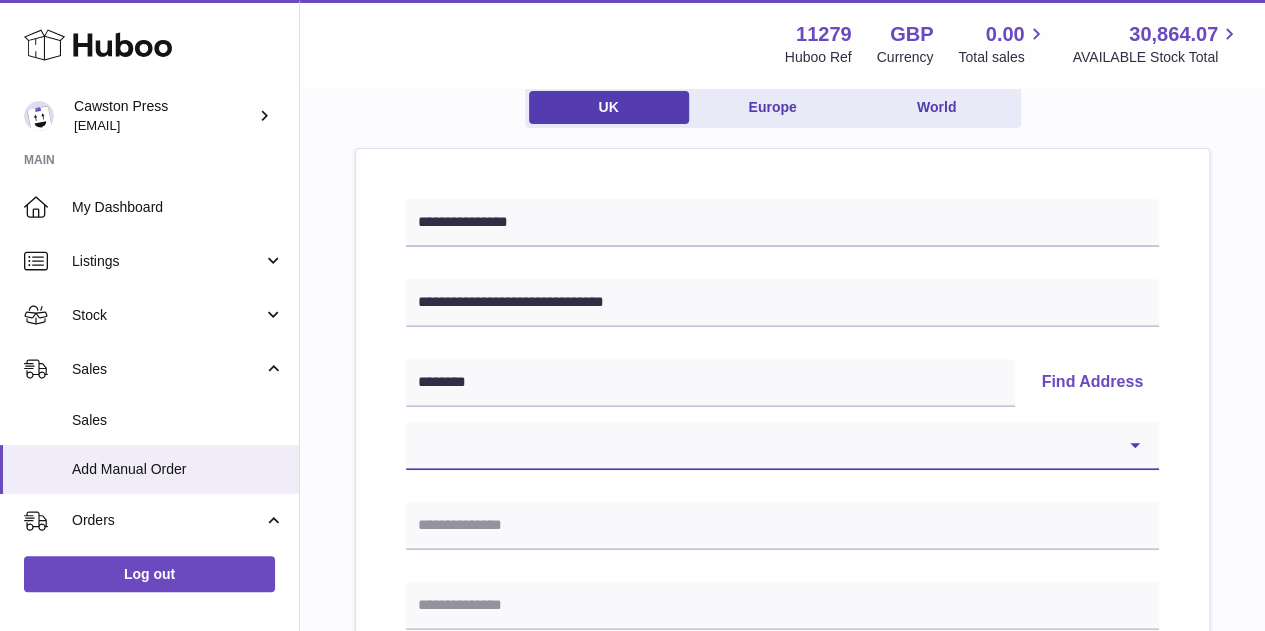 click on "**********" at bounding box center (782, 446) 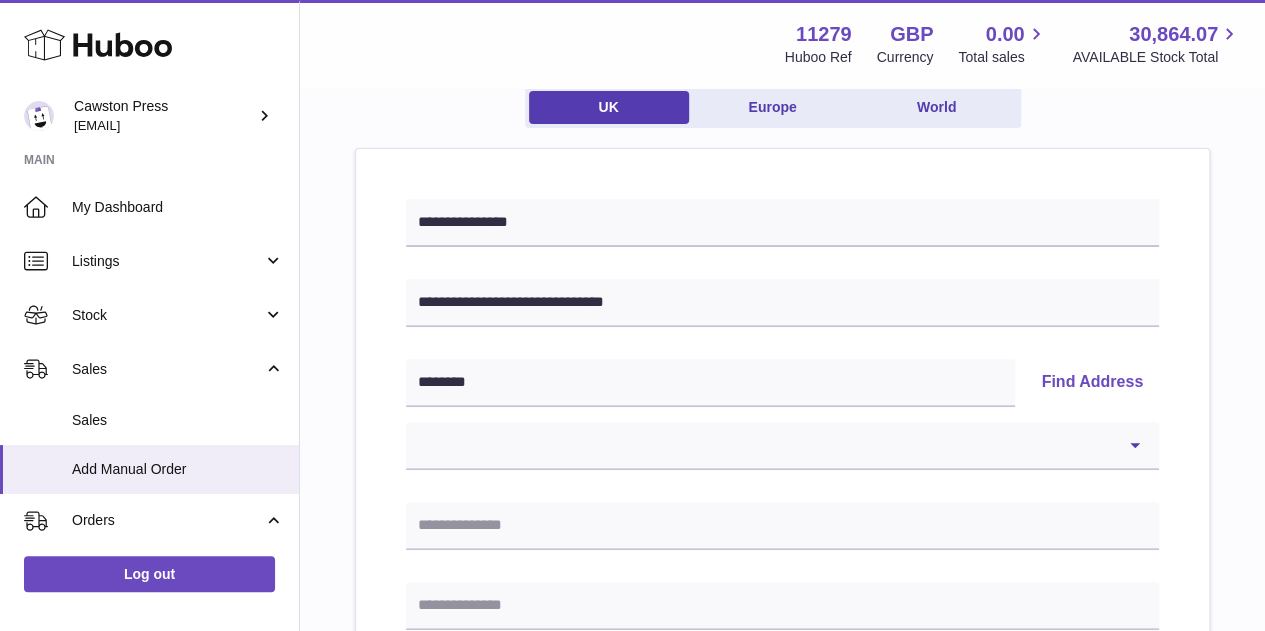 drag, startPoint x: 536, startPoint y: 476, endPoint x: 525, endPoint y: 489, distance: 17.029387 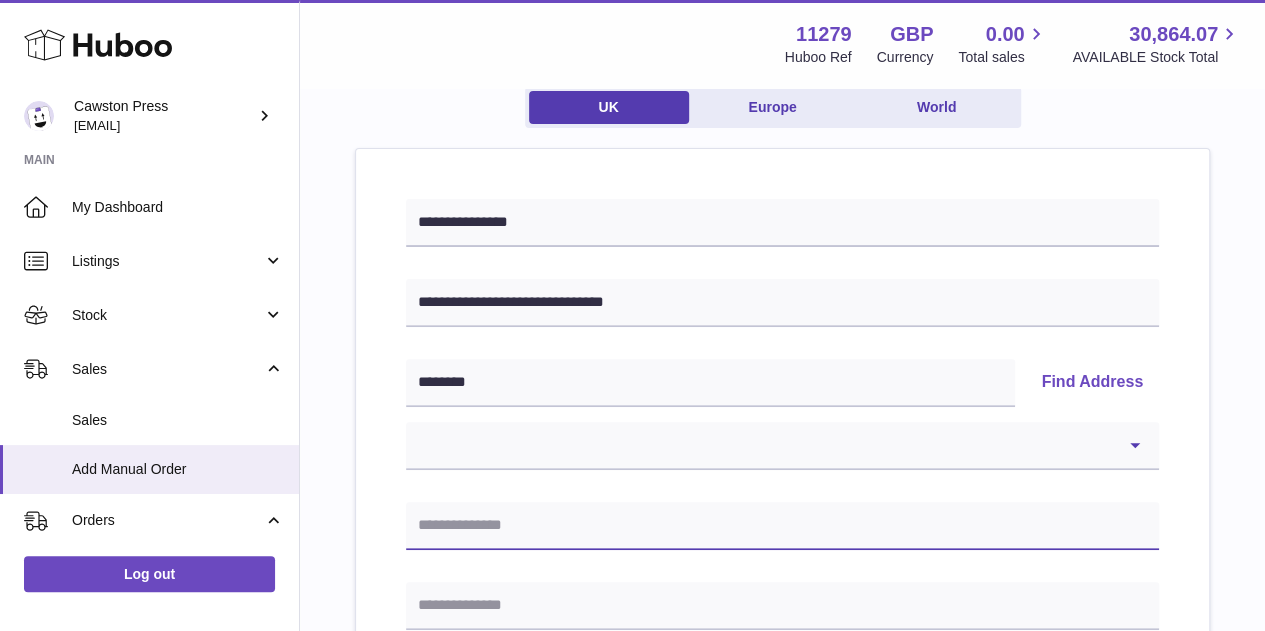 click at bounding box center (782, 526) 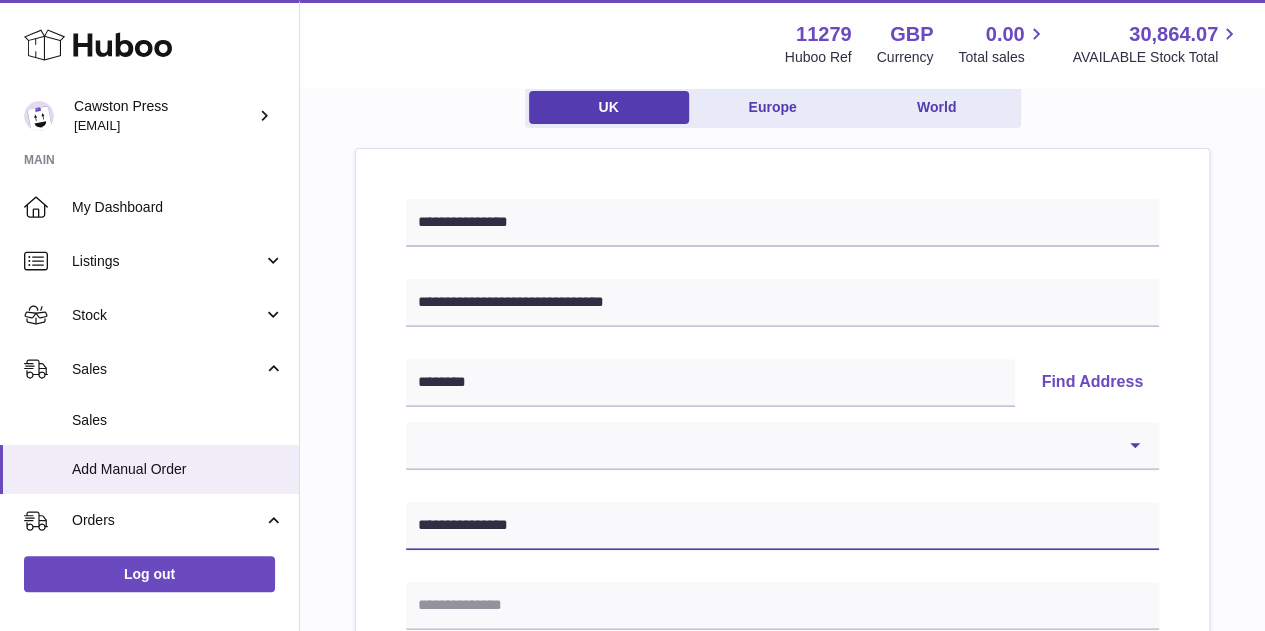 type on "**********" 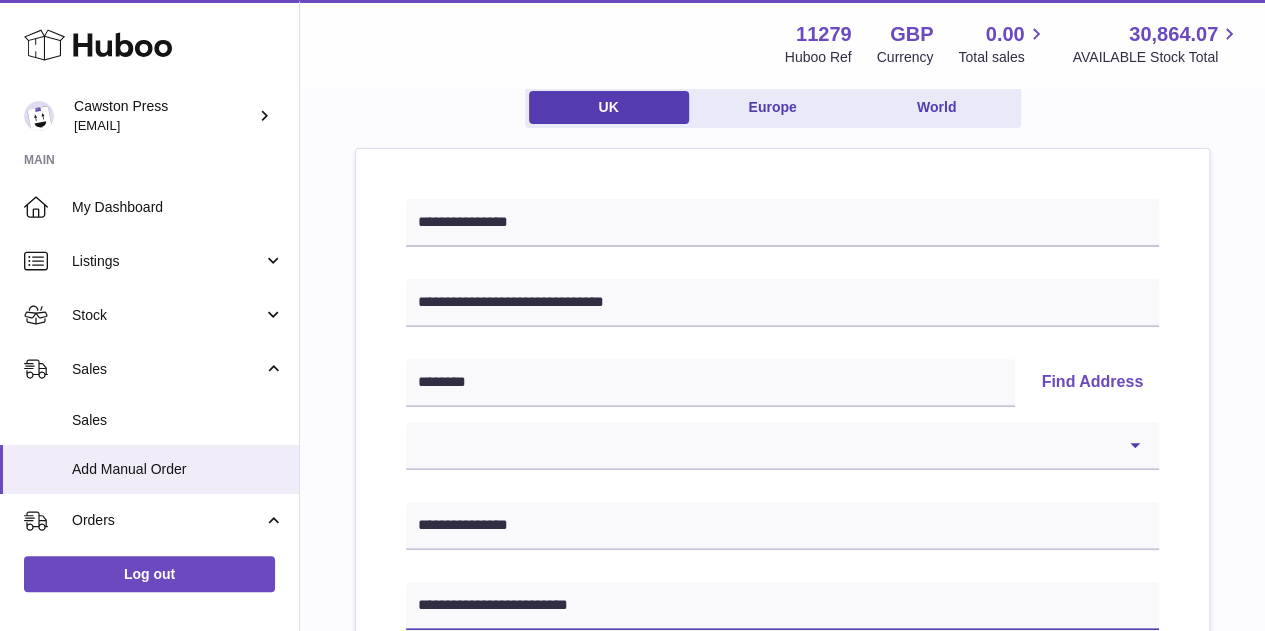 type on "**********" 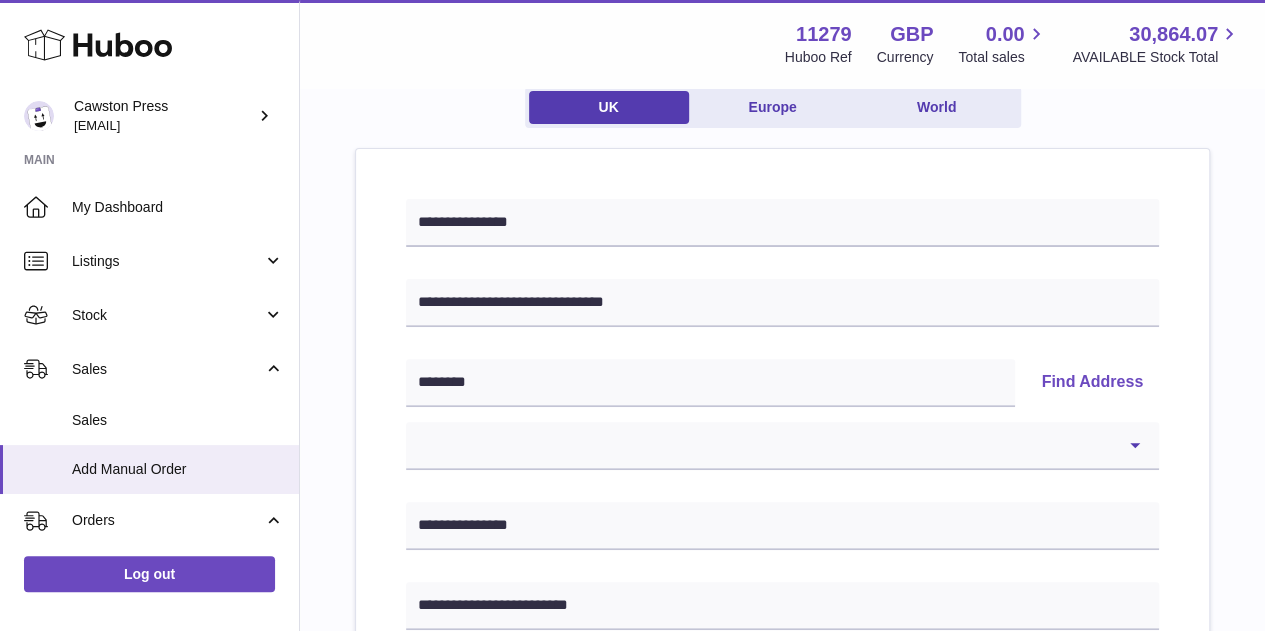 scroll, scrollTop: 547, scrollLeft: 0, axis: vertical 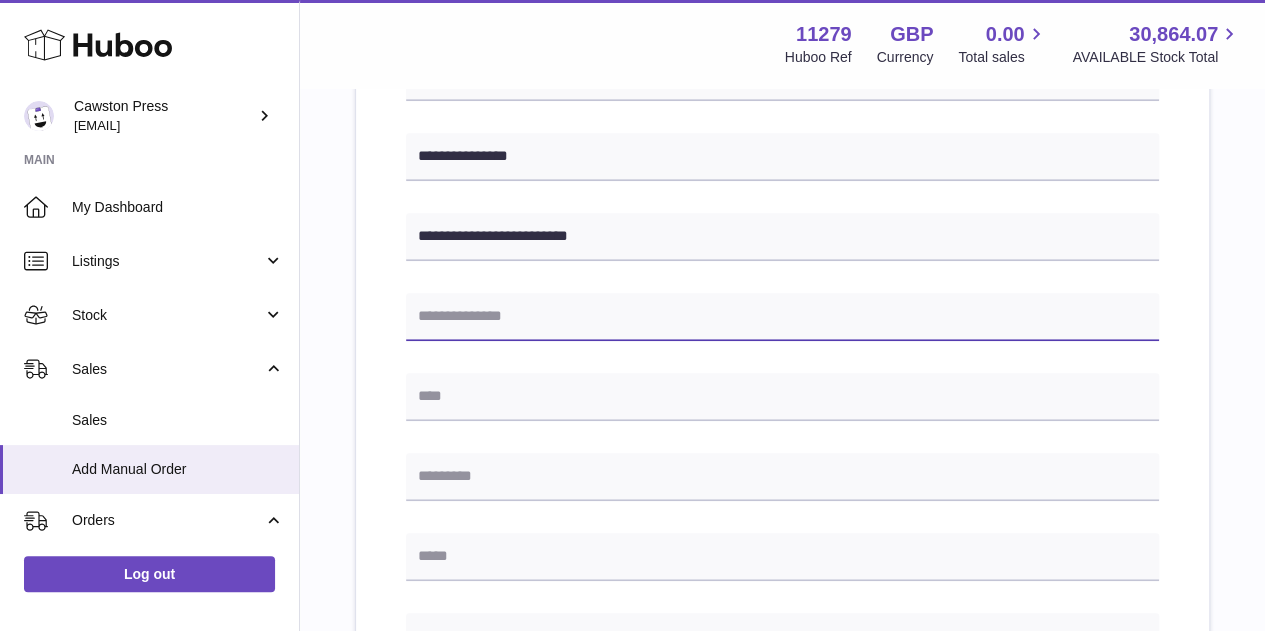 click at bounding box center (782, 317) 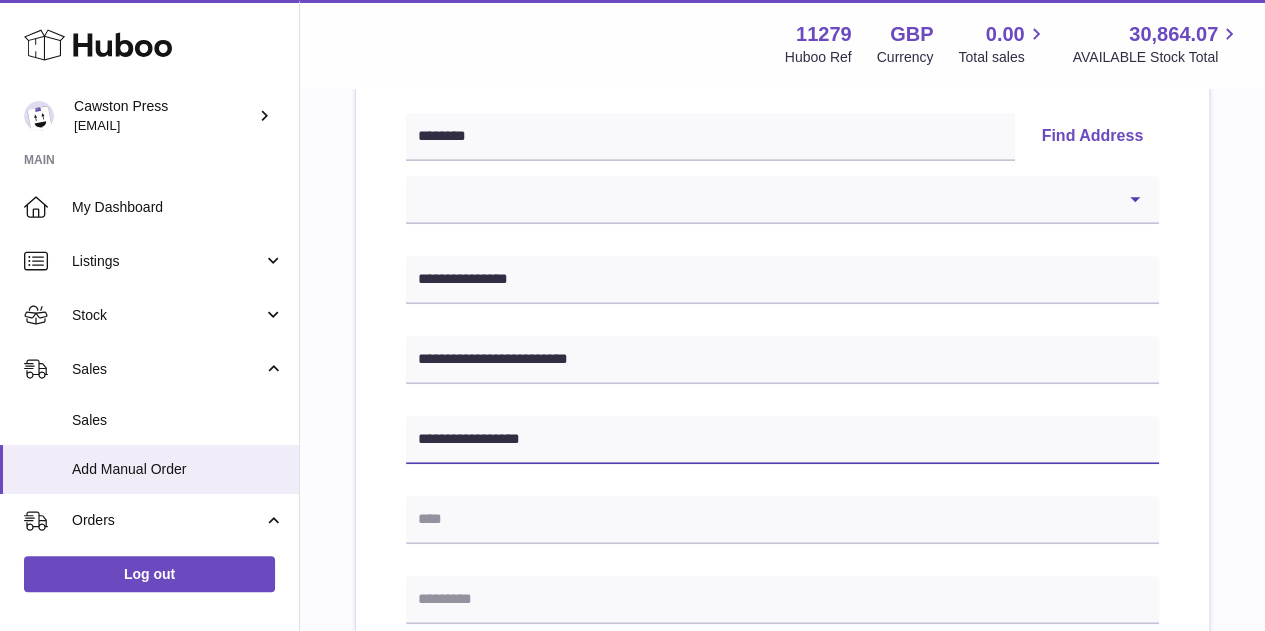 scroll, scrollTop: 423, scrollLeft: 0, axis: vertical 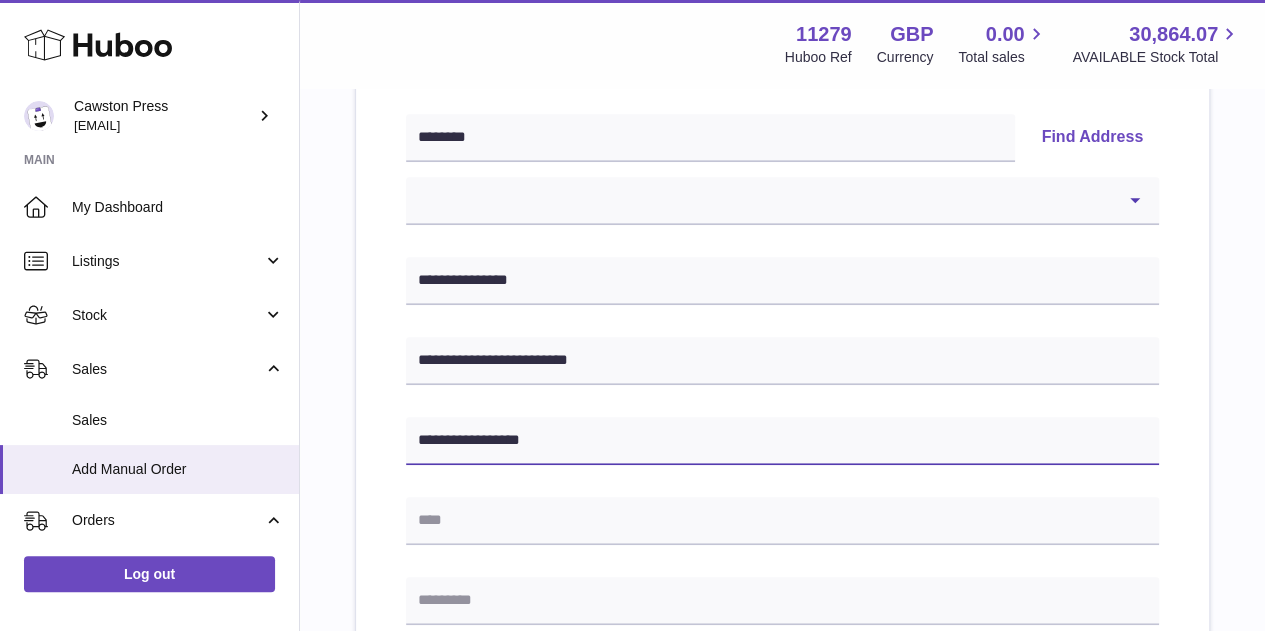 type on "**********" 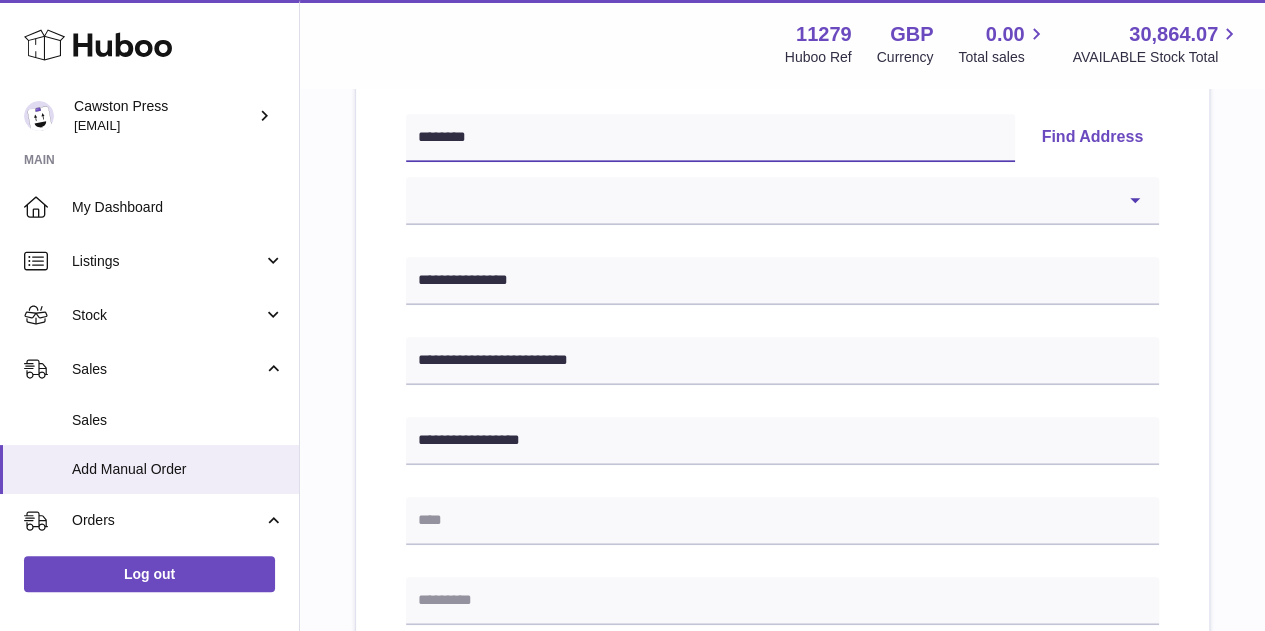 drag, startPoint x: 518, startPoint y: 132, endPoint x: 340, endPoint y: 125, distance: 178.13759 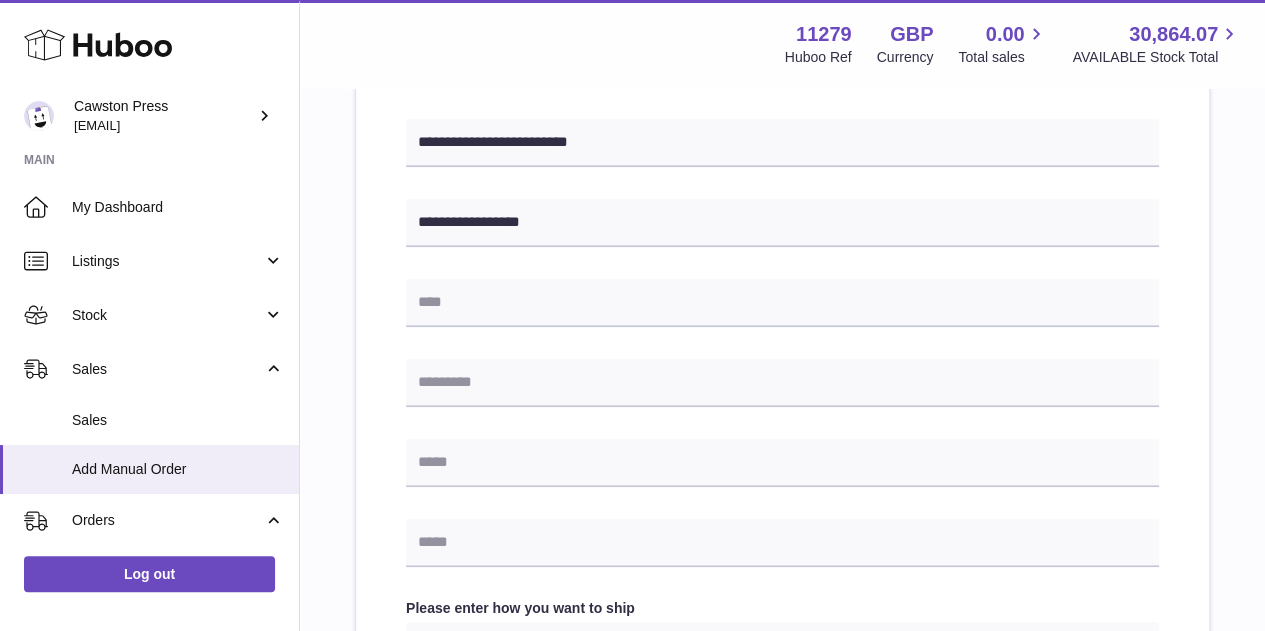 scroll, scrollTop: 643, scrollLeft: 0, axis: vertical 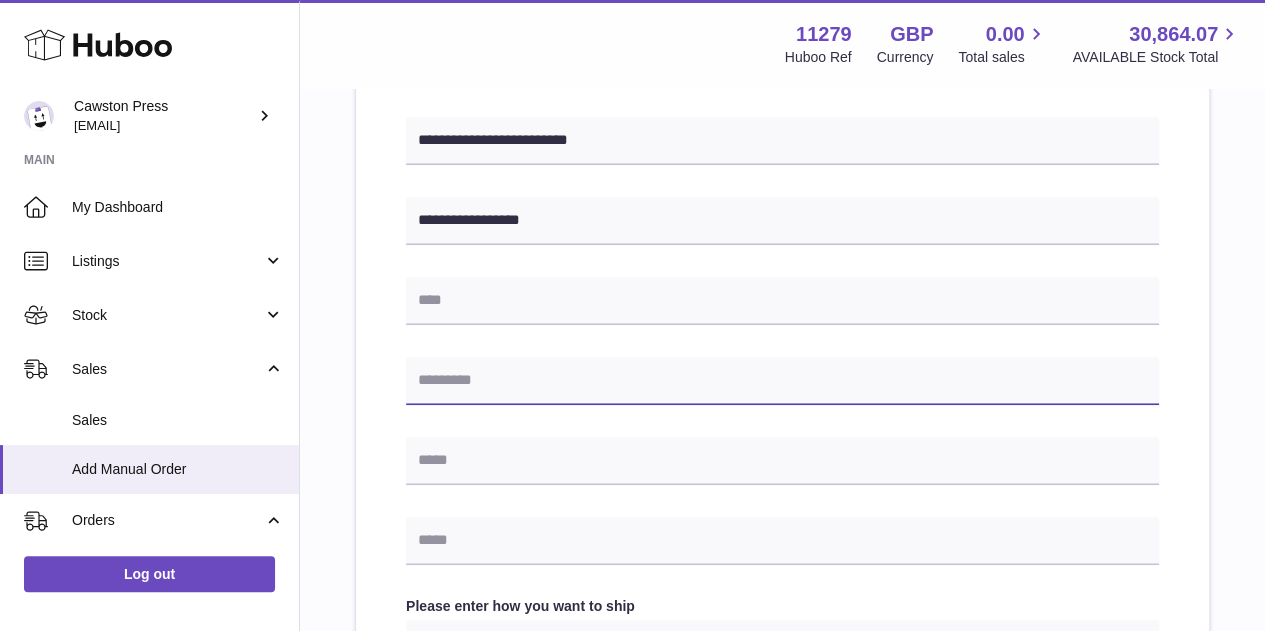 click at bounding box center (782, 381) 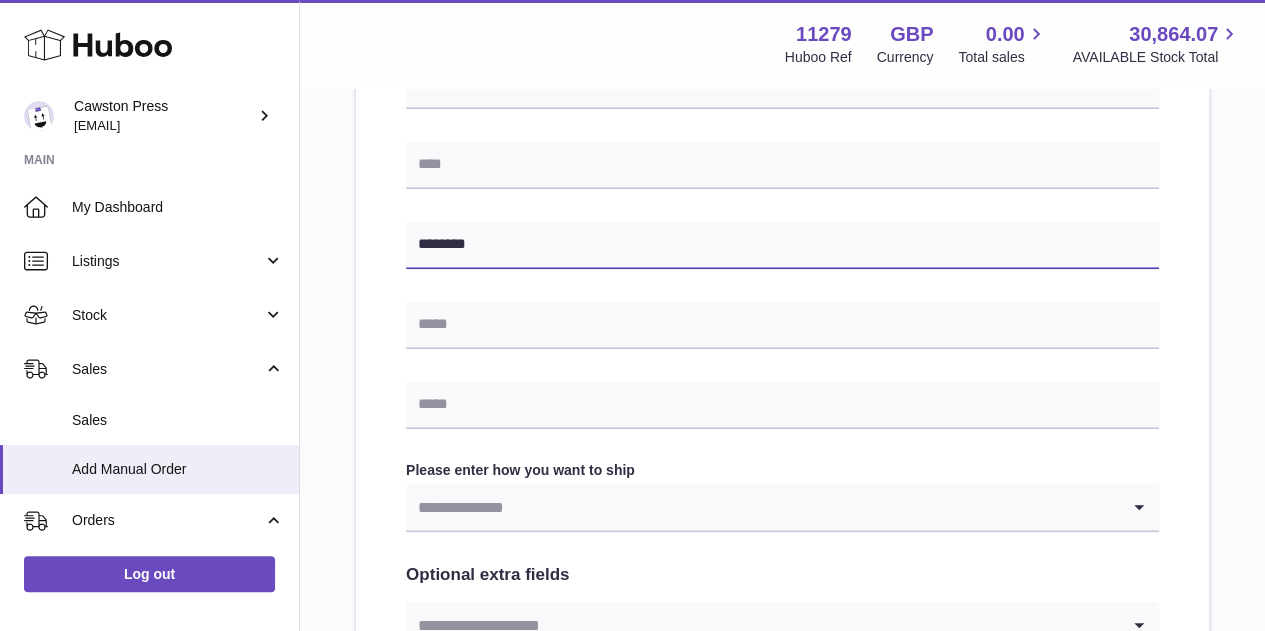 scroll, scrollTop: 781, scrollLeft: 0, axis: vertical 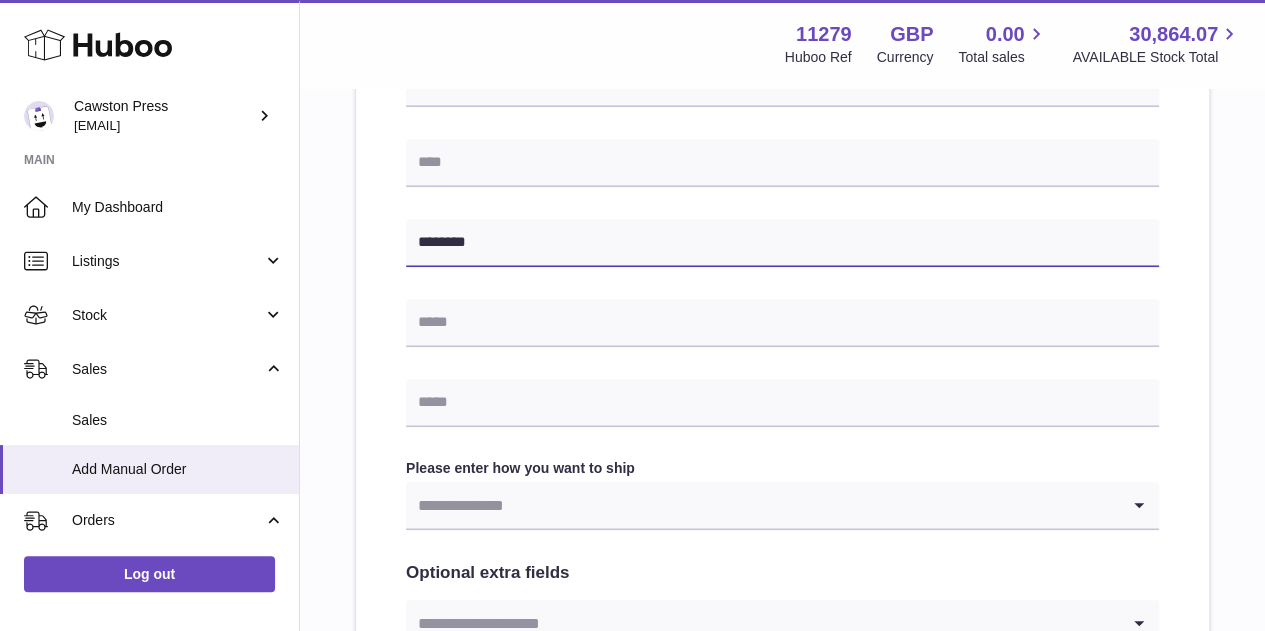 type on "********" 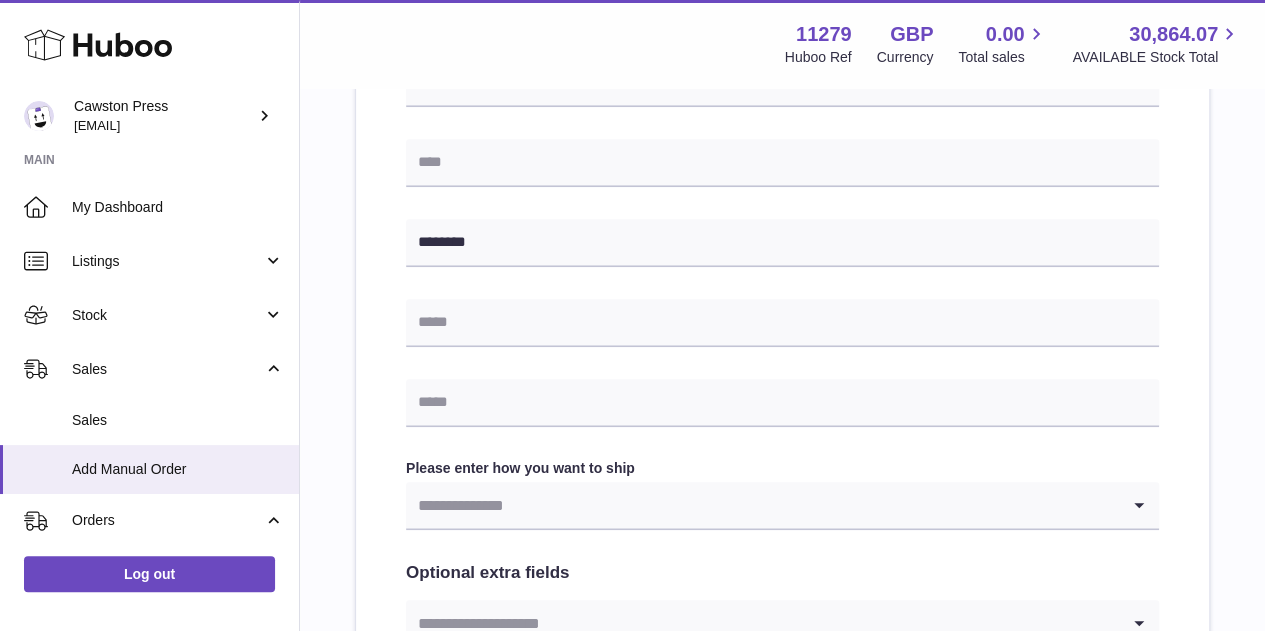 click at bounding box center [762, 505] 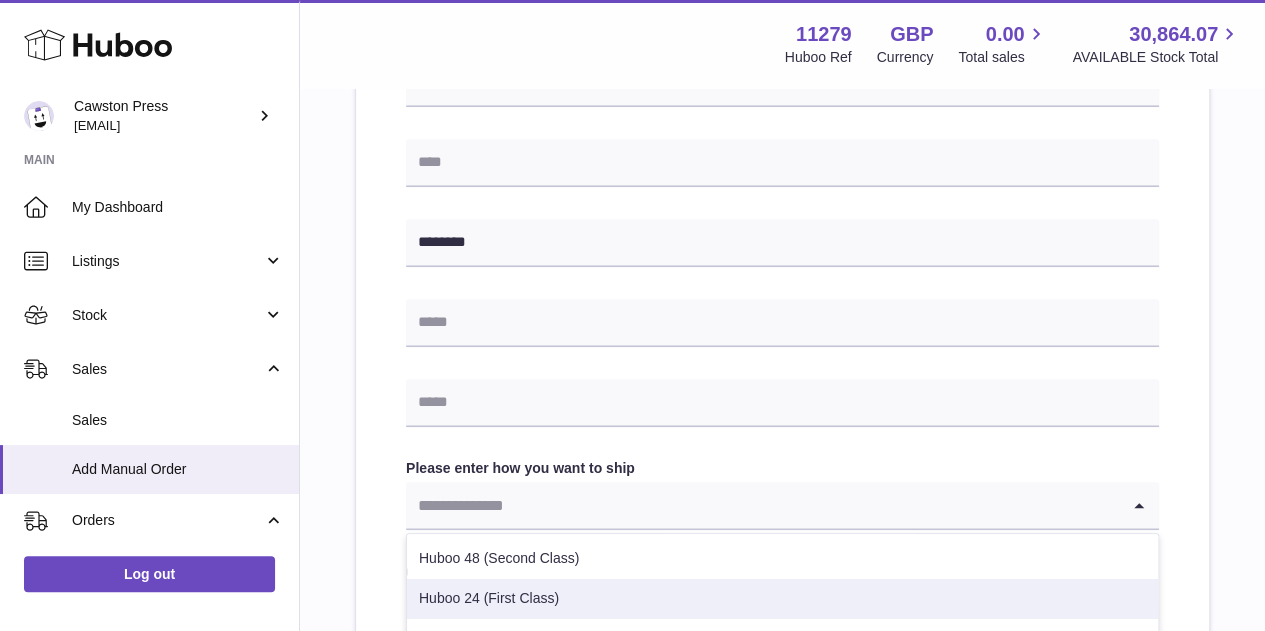 click on "Huboo 24 (First Class)" at bounding box center [782, 599] 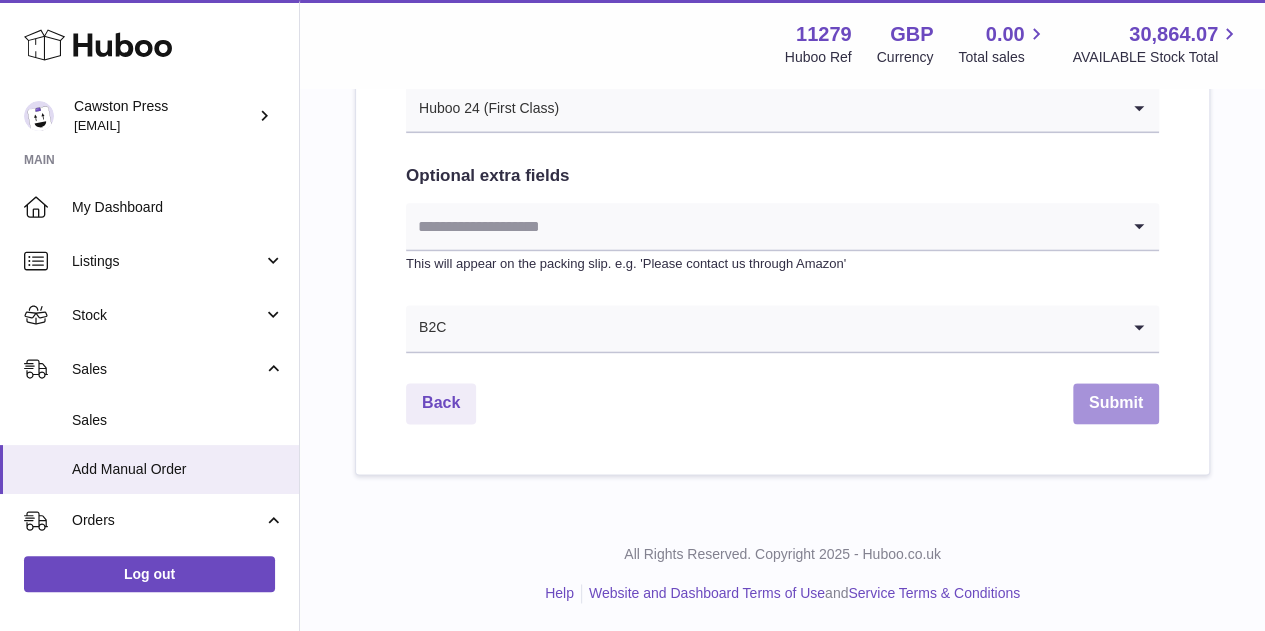 click on "Submit" at bounding box center [1116, 403] 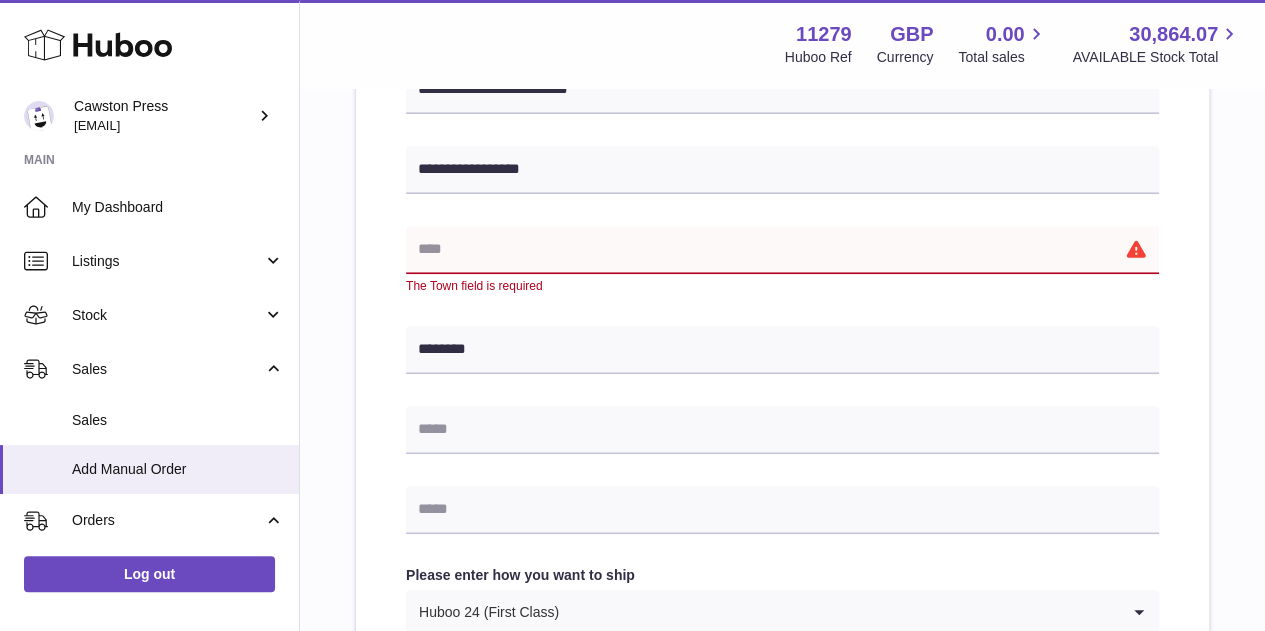 scroll, scrollTop: 713, scrollLeft: 0, axis: vertical 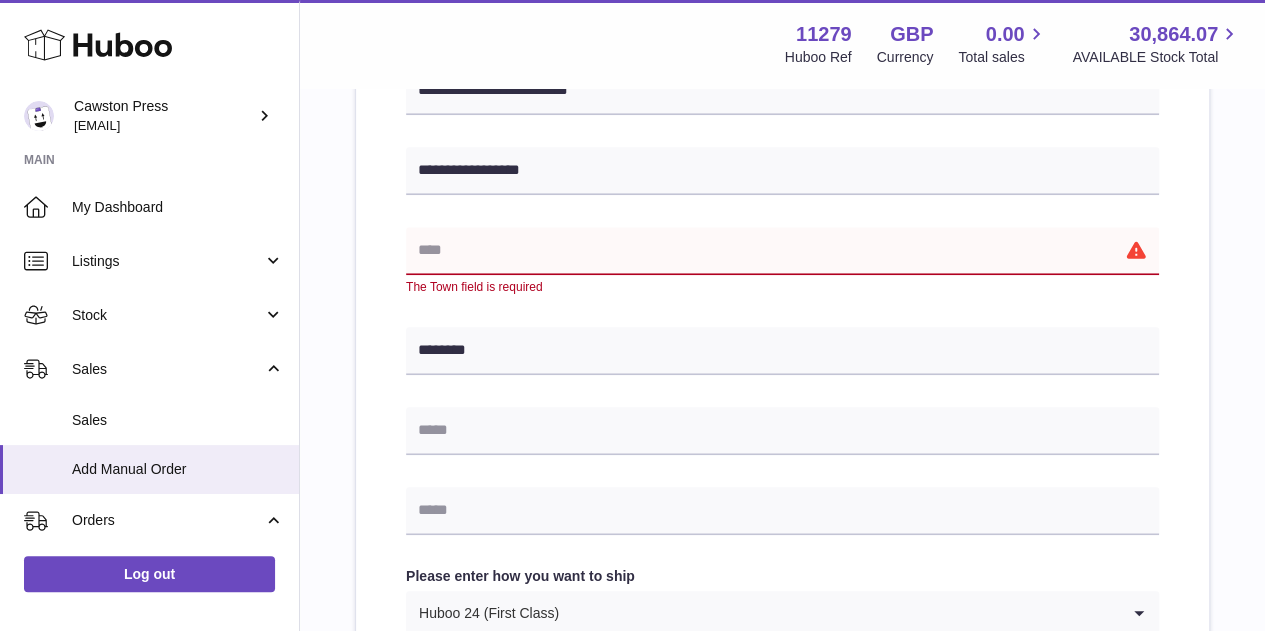 click at bounding box center (782, 251) 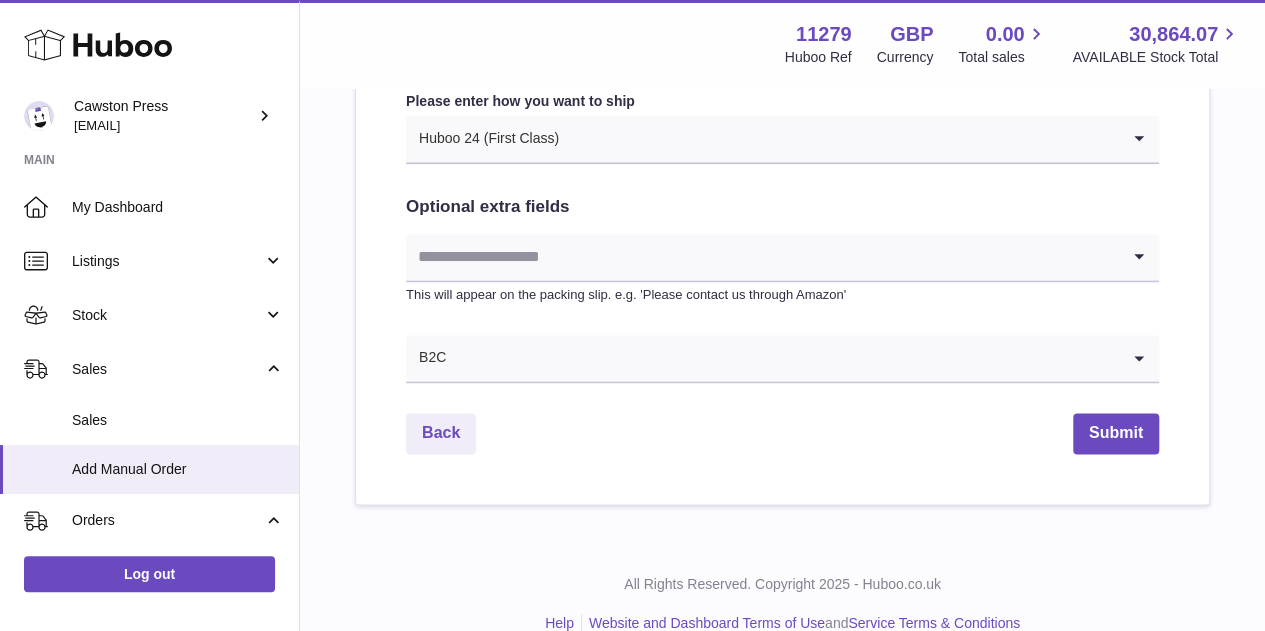 scroll, scrollTop: 1175, scrollLeft: 0, axis: vertical 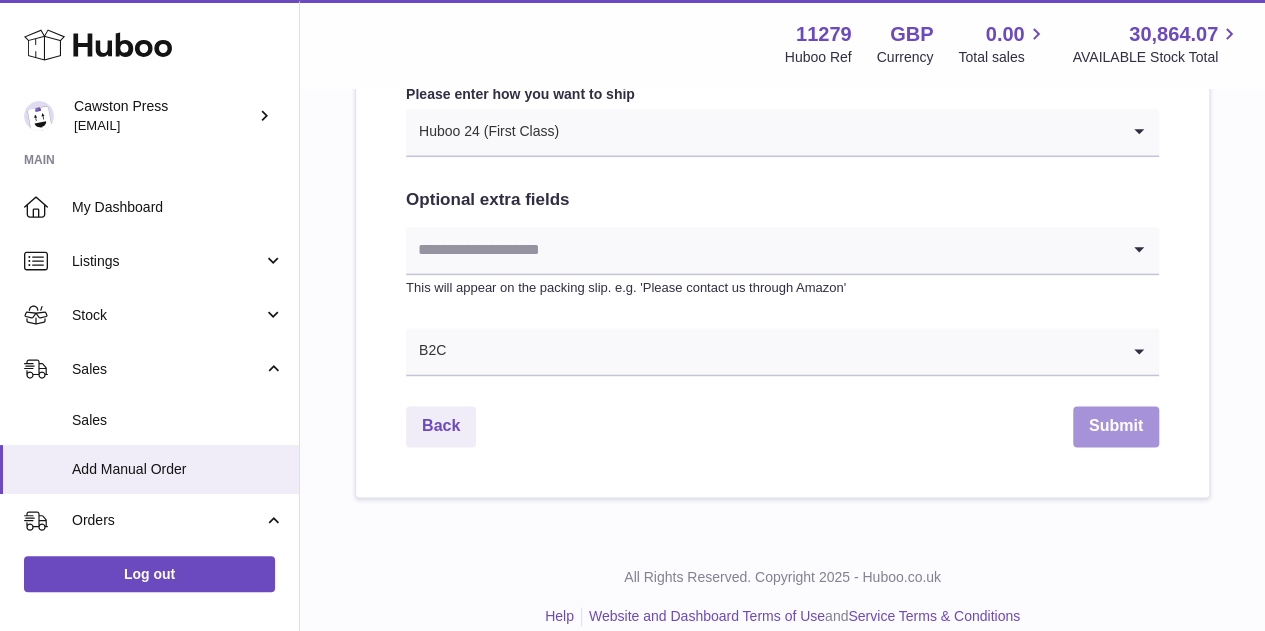 type on "******" 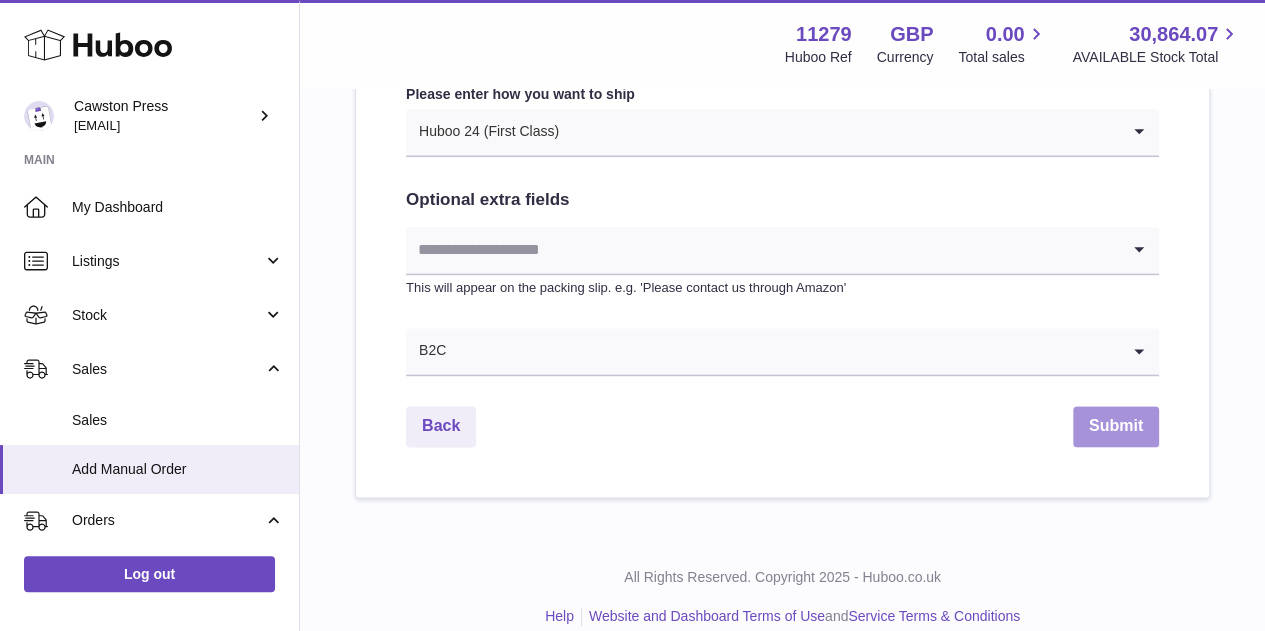 click on "Submit" at bounding box center (1116, 426) 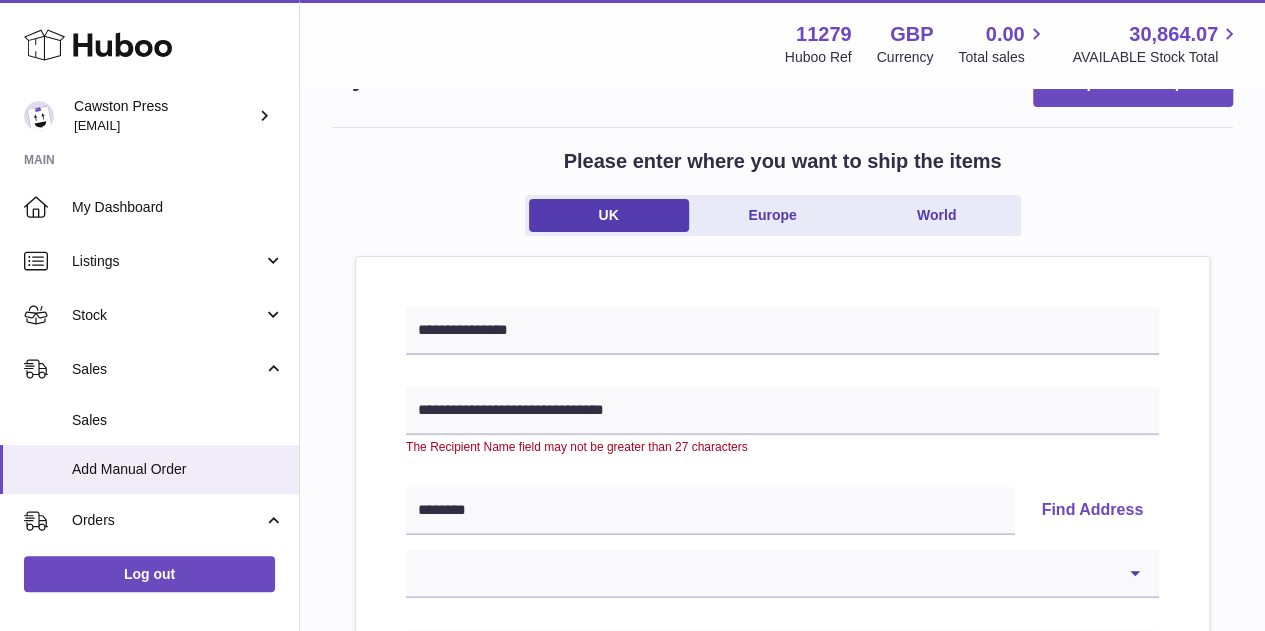 scroll, scrollTop: 66, scrollLeft: 0, axis: vertical 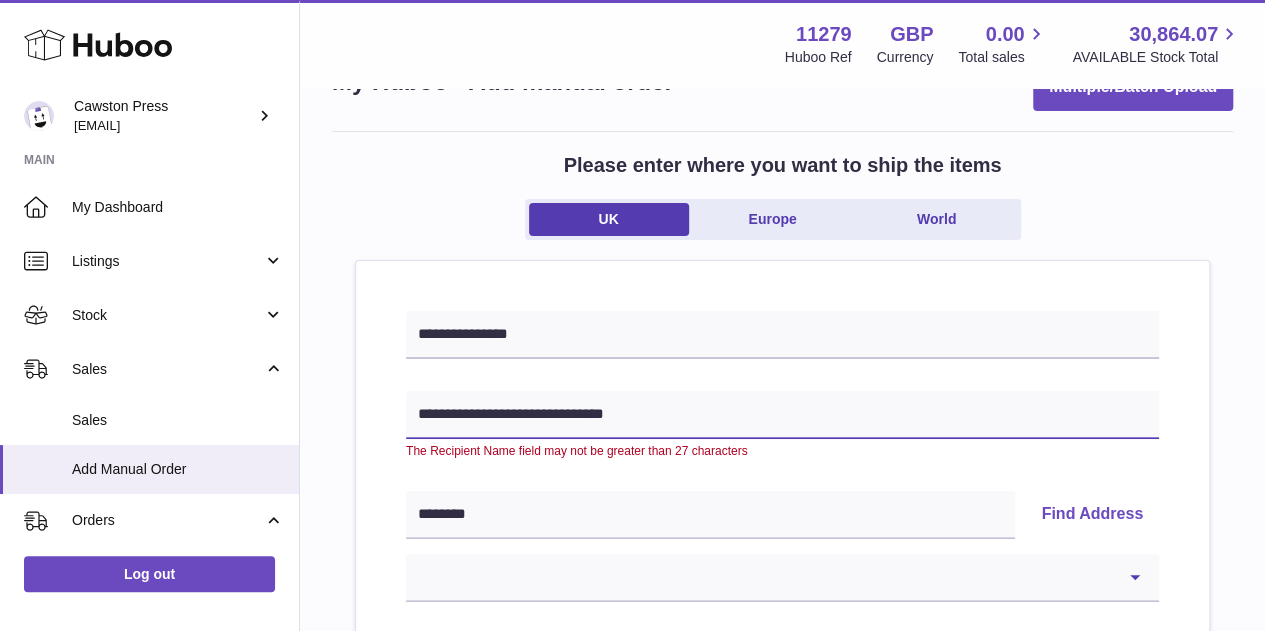 click on "**********" at bounding box center [782, 415] 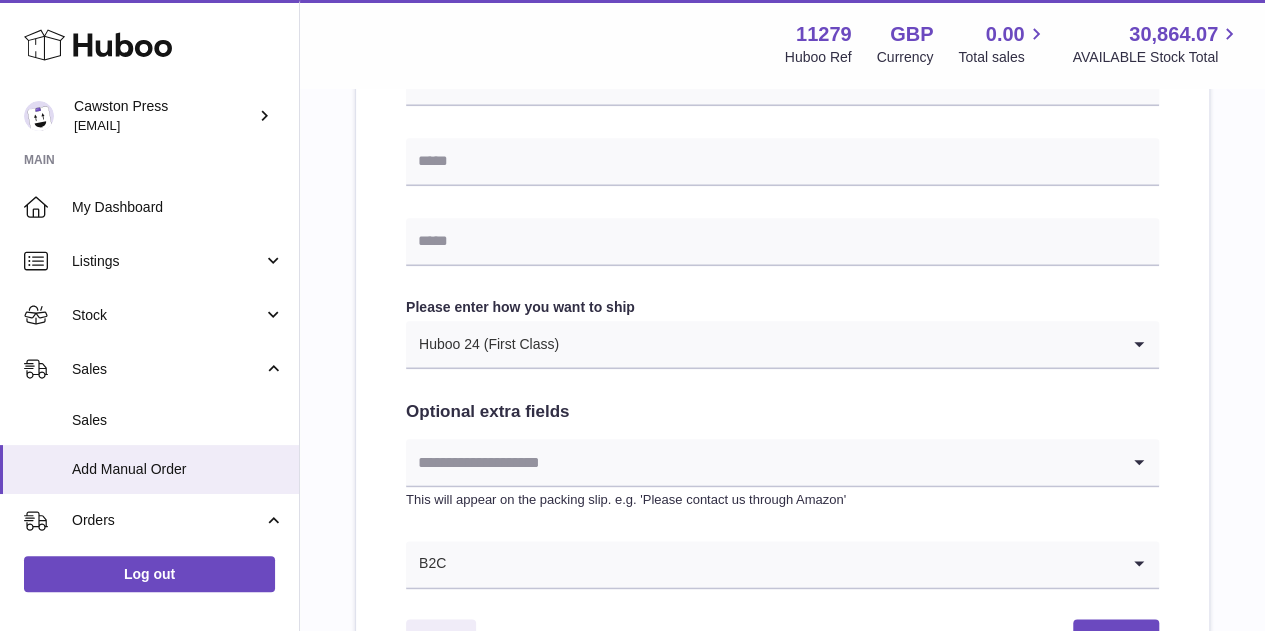 scroll, scrollTop: 1178, scrollLeft: 0, axis: vertical 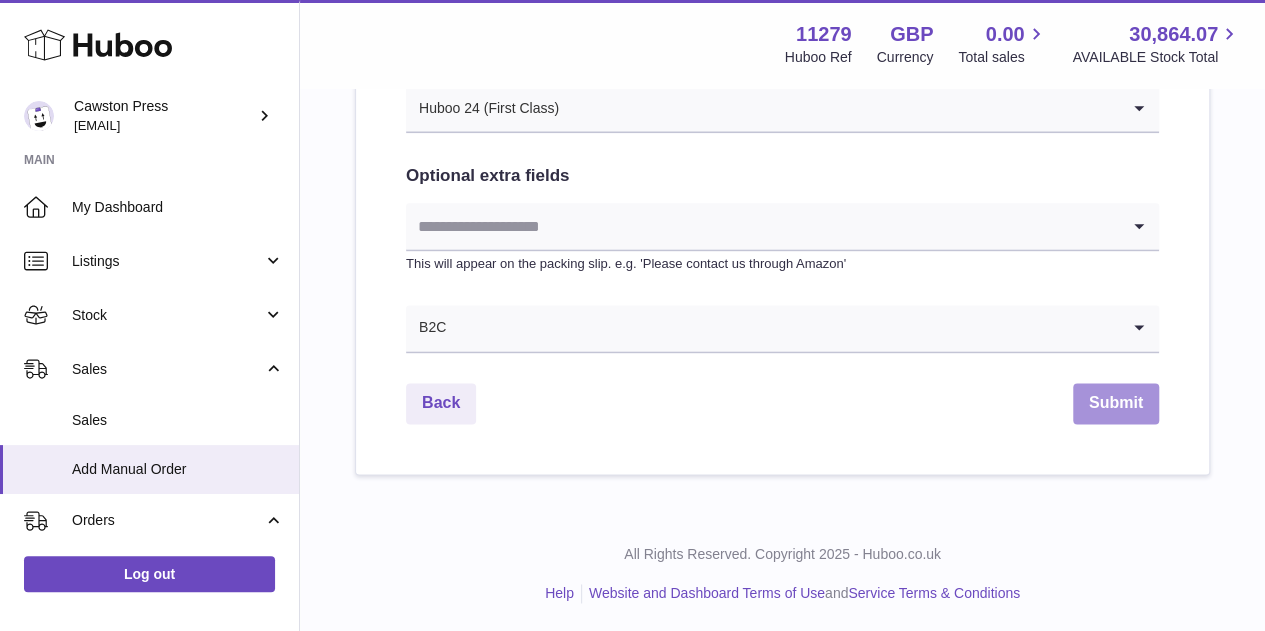 type on "**********" 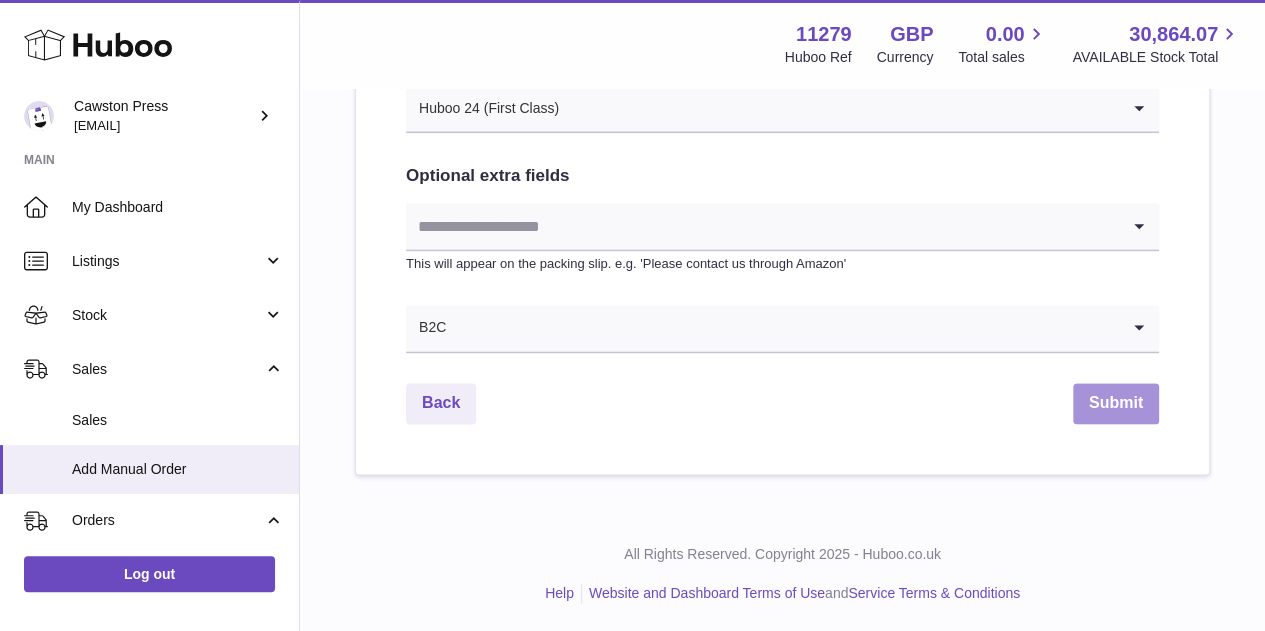 click on "Submit" at bounding box center [1116, 403] 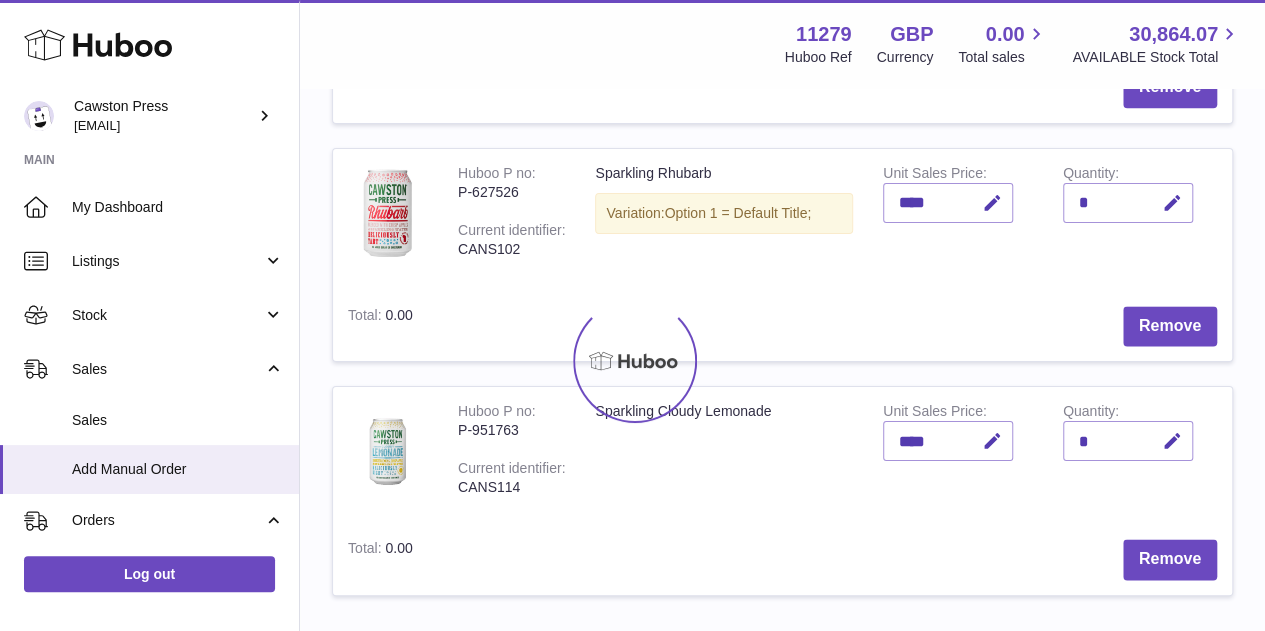 scroll, scrollTop: 0, scrollLeft: 0, axis: both 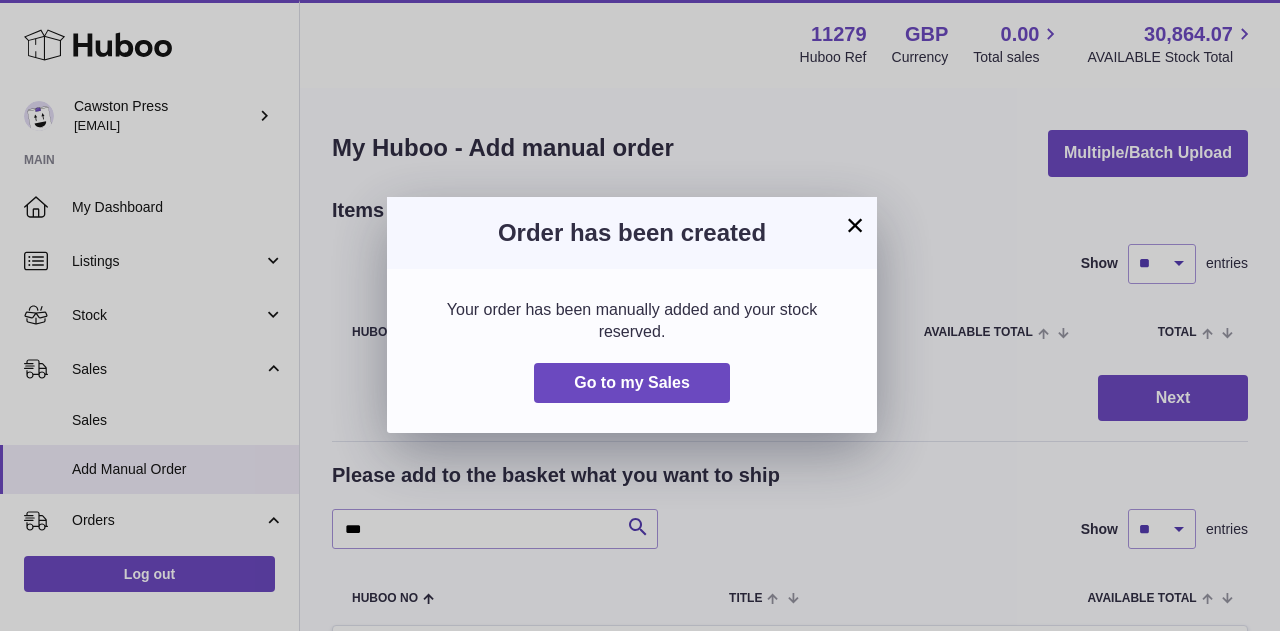 click on "×" at bounding box center [855, 225] 